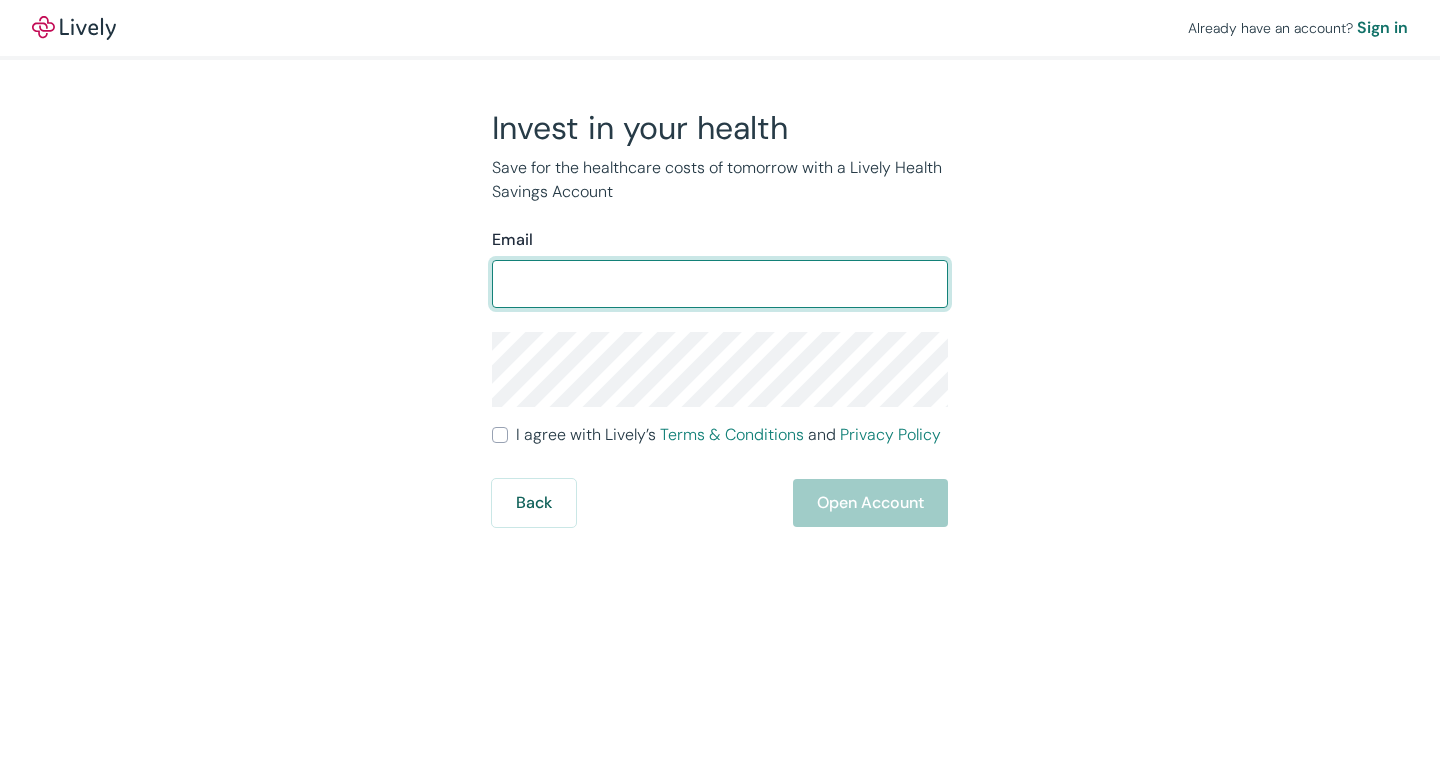 scroll, scrollTop: 0, scrollLeft: 0, axis: both 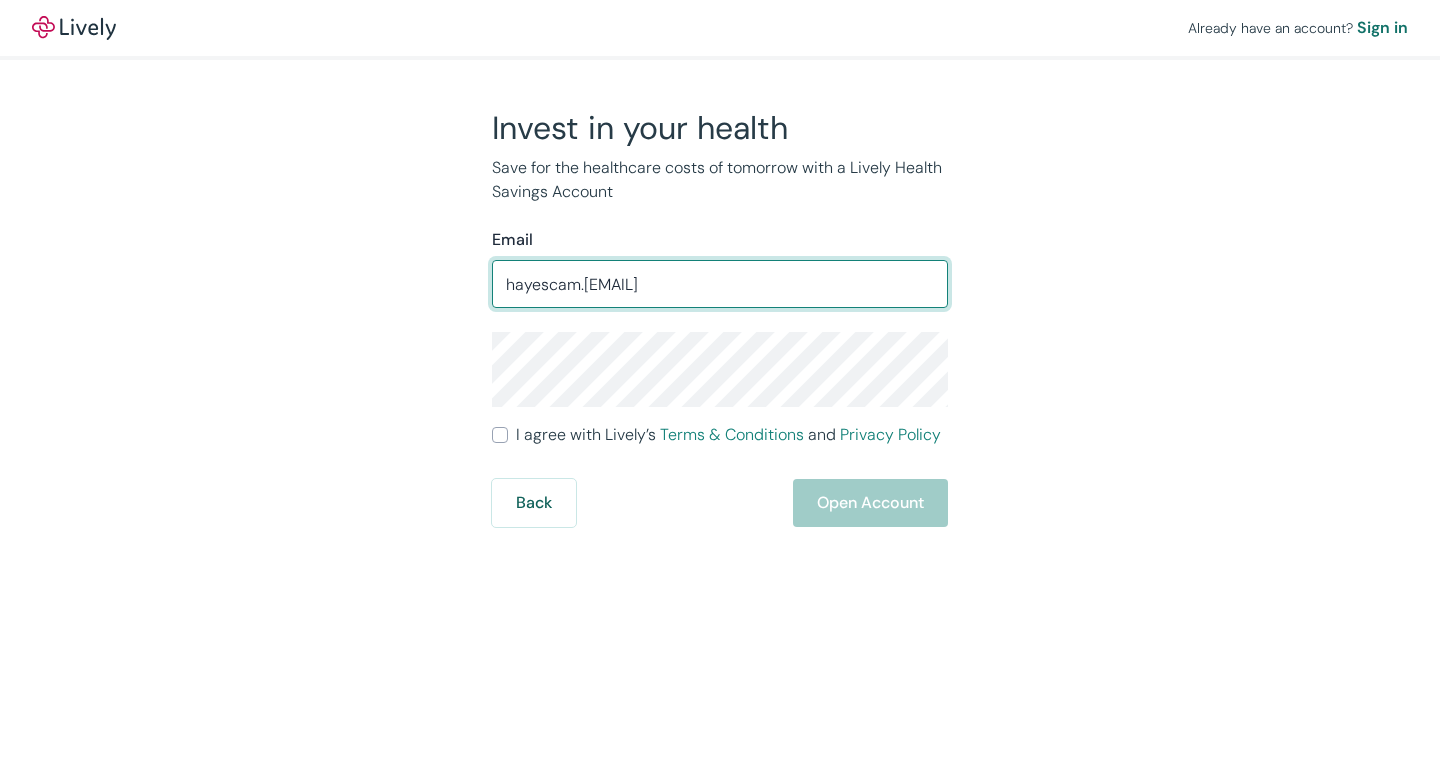 type on "hayescam.[EMAIL]" 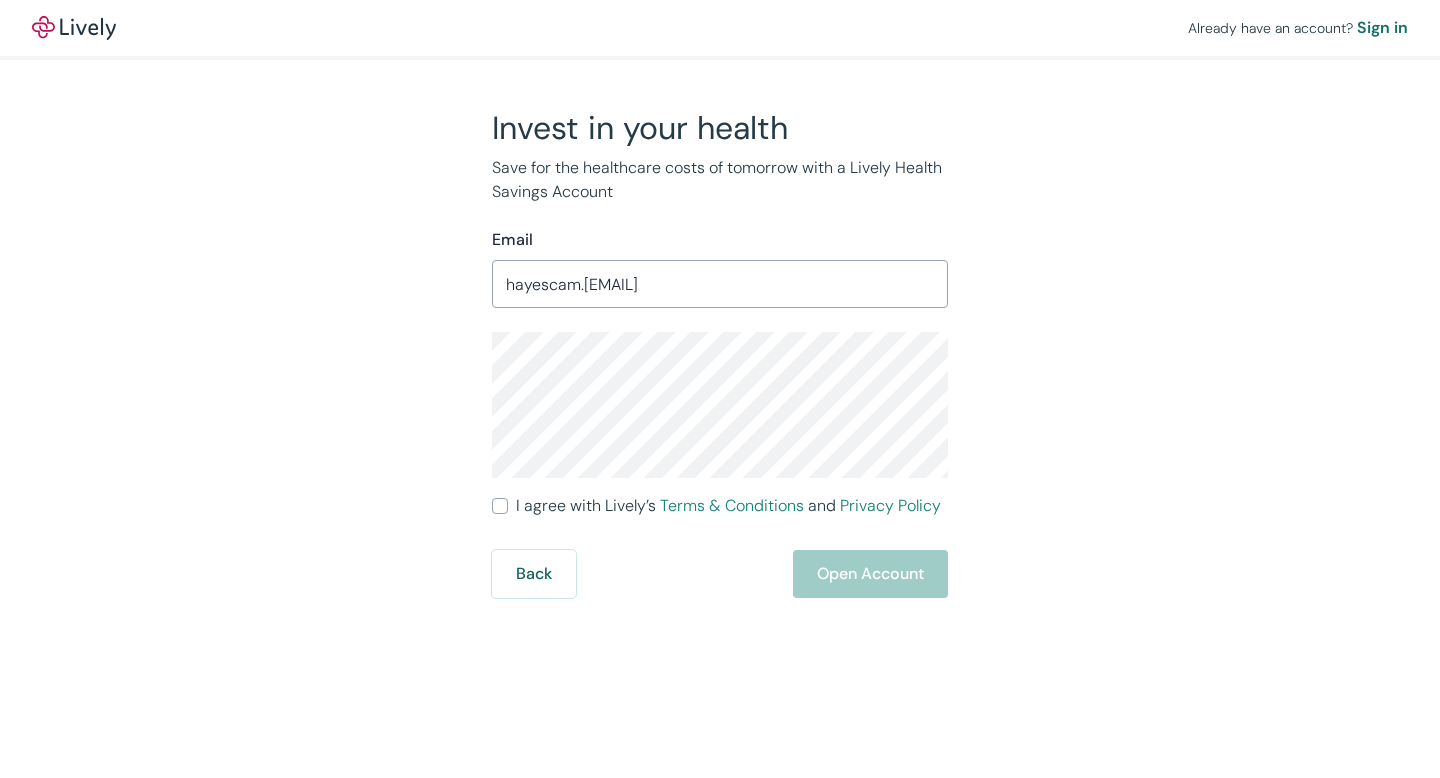 click on "I agree with Lively’s   Terms & Conditions   and   Privacy Policy" at bounding box center [500, 506] 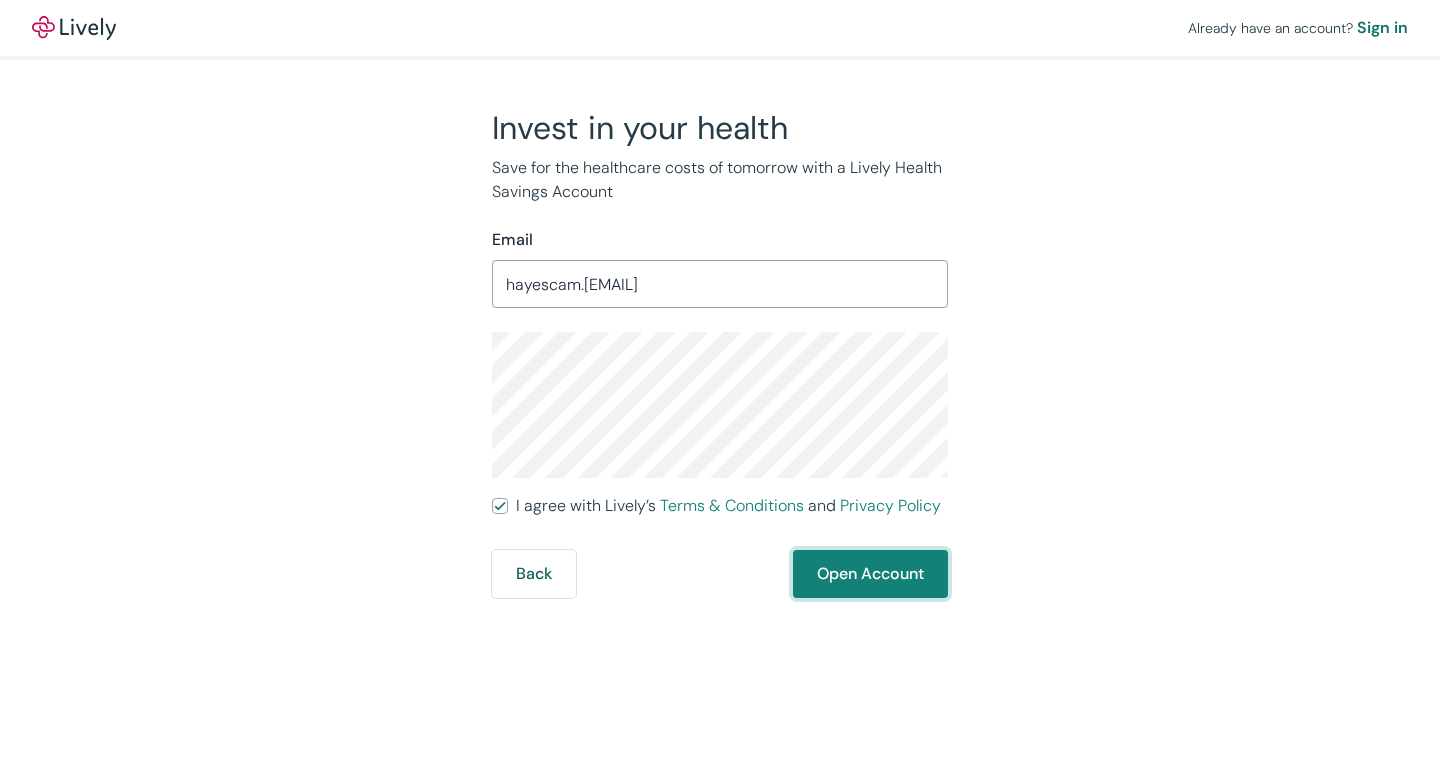 click on "Open Account" at bounding box center [870, 574] 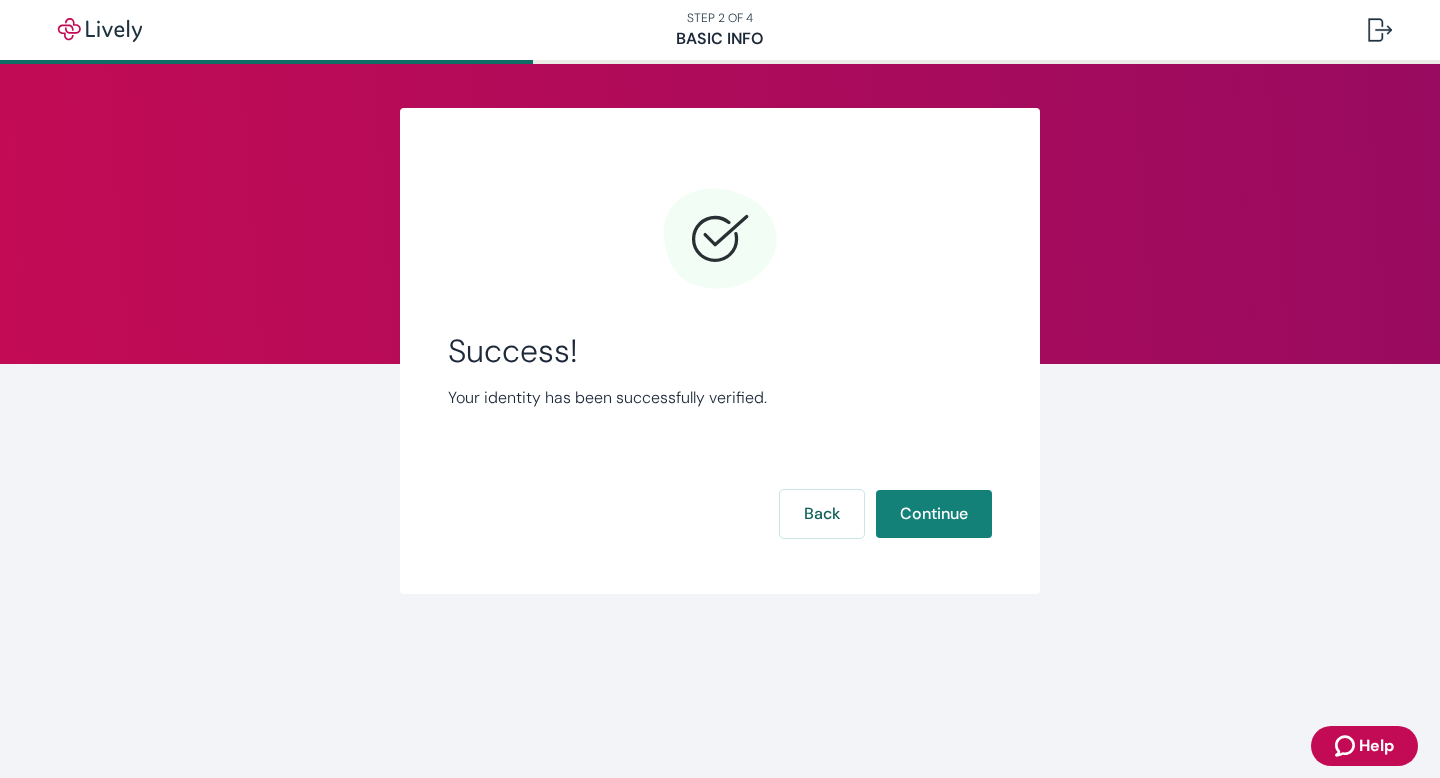 scroll, scrollTop: 0, scrollLeft: 0, axis: both 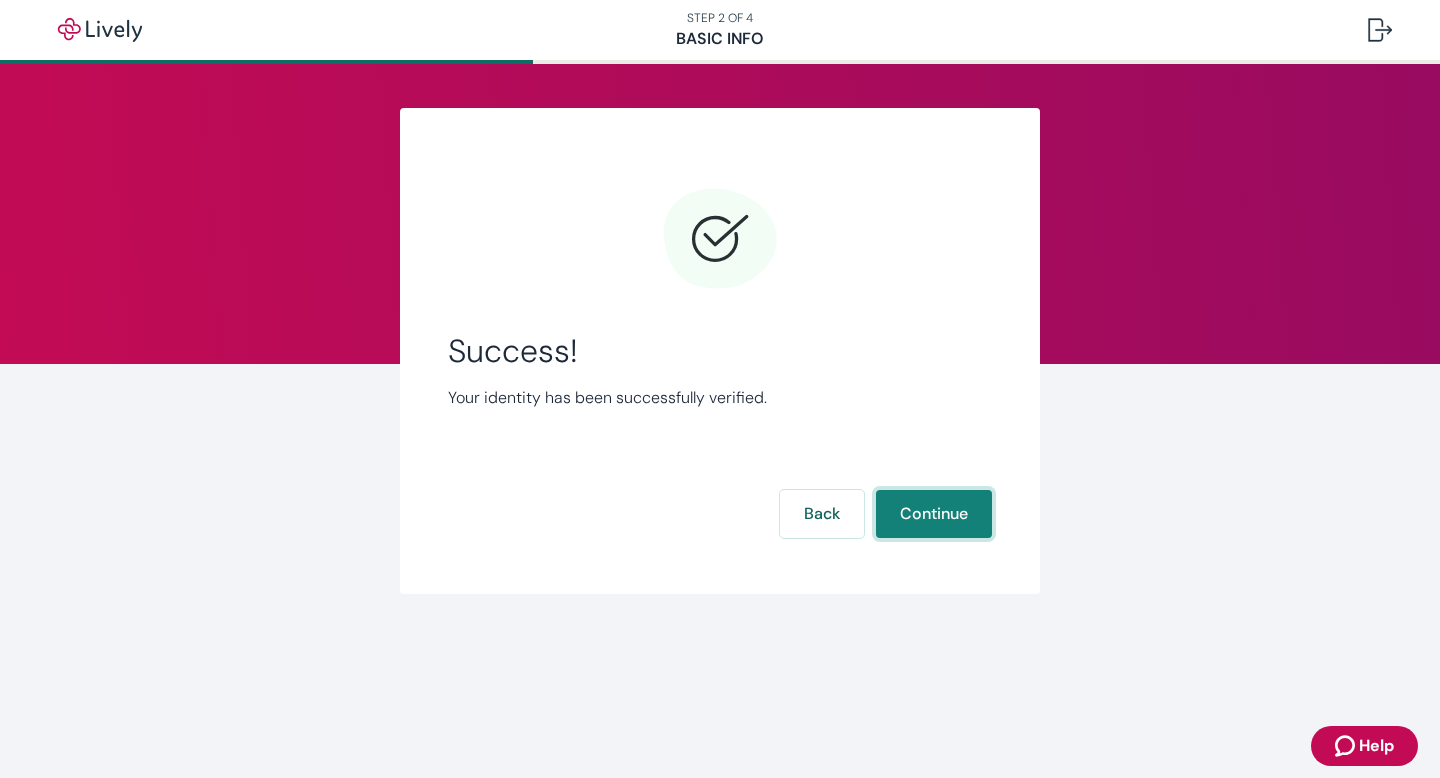 click on "Continue" at bounding box center (934, 514) 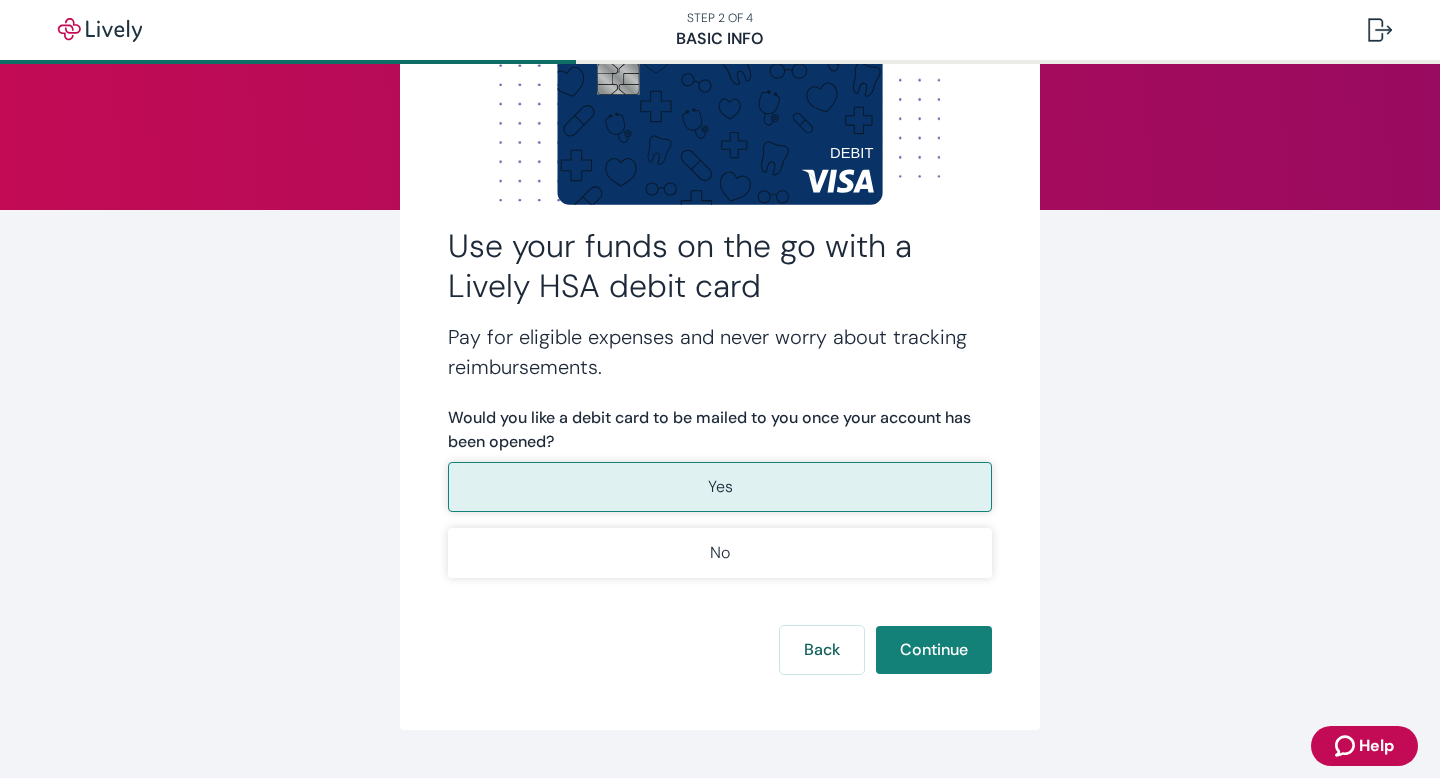scroll, scrollTop: 150, scrollLeft: 0, axis: vertical 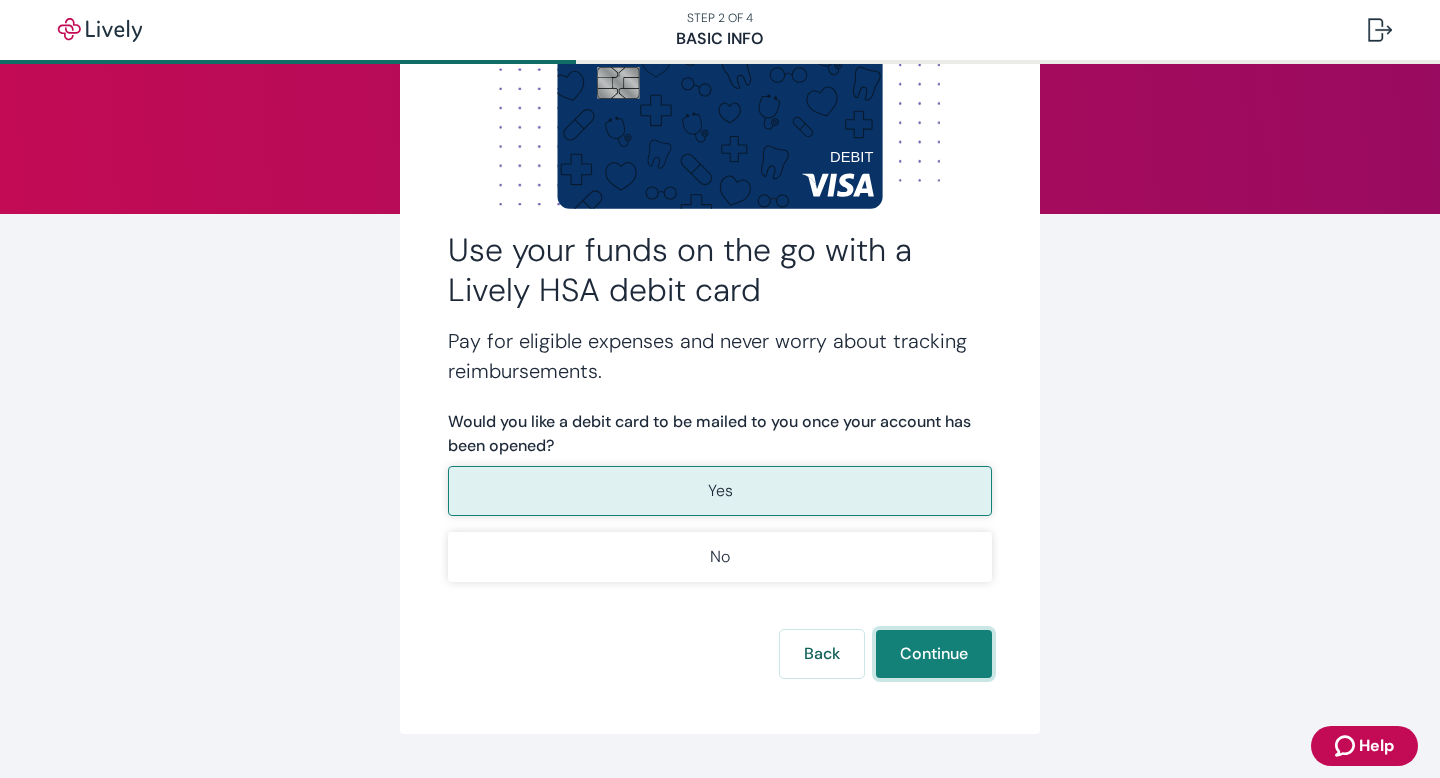 click on "Continue" at bounding box center [934, 654] 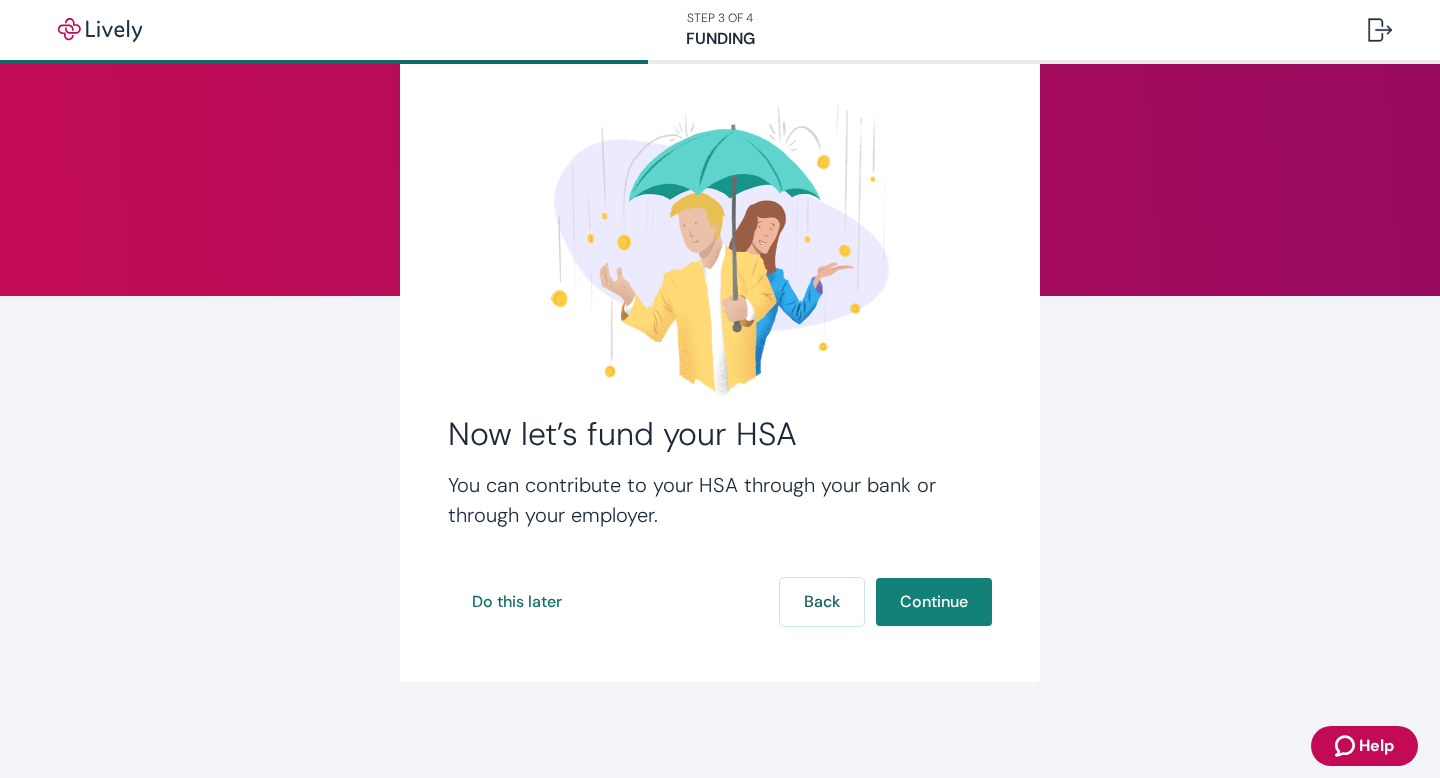 scroll, scrollTop: 68, scrollLeft: 0, axis: vertical 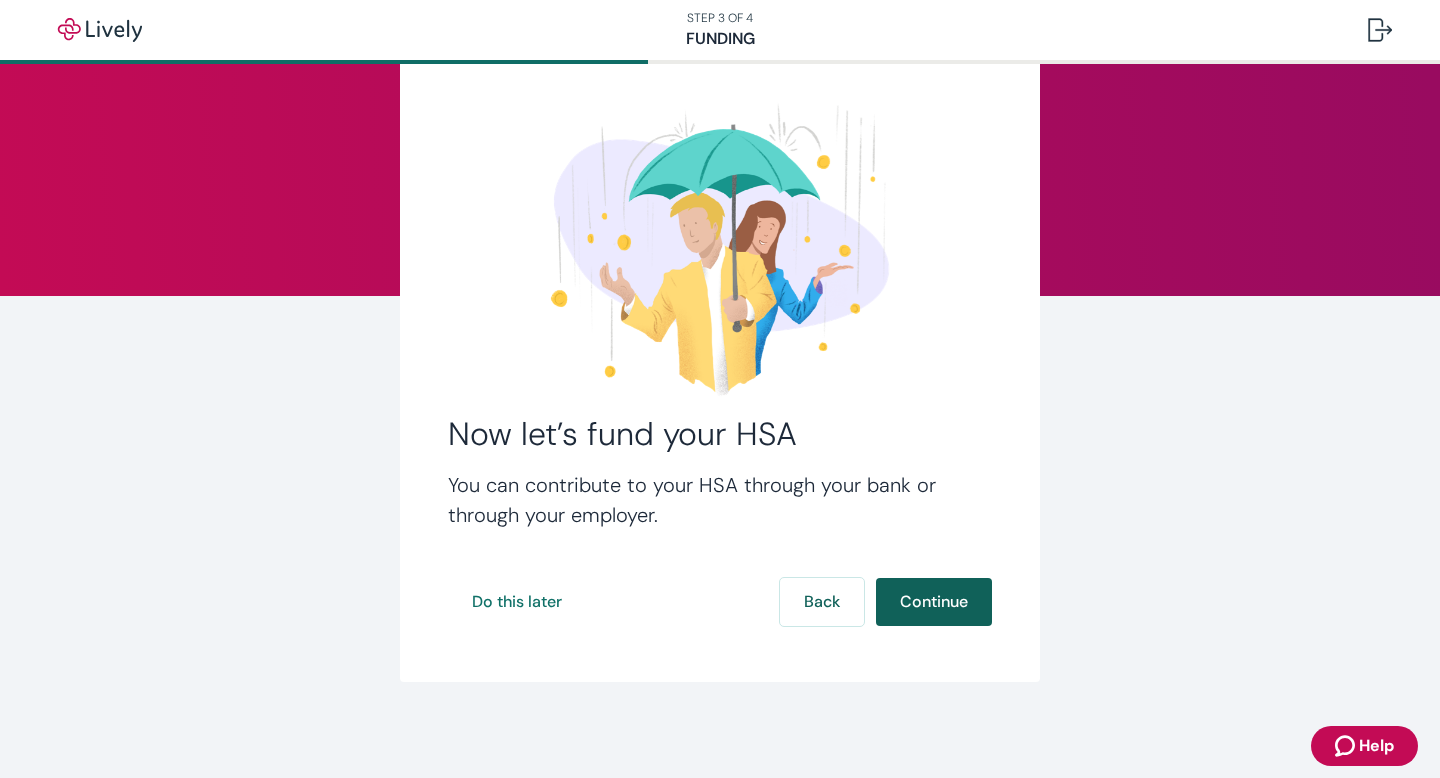 click on "Continue" at bounding box center [934, 602] 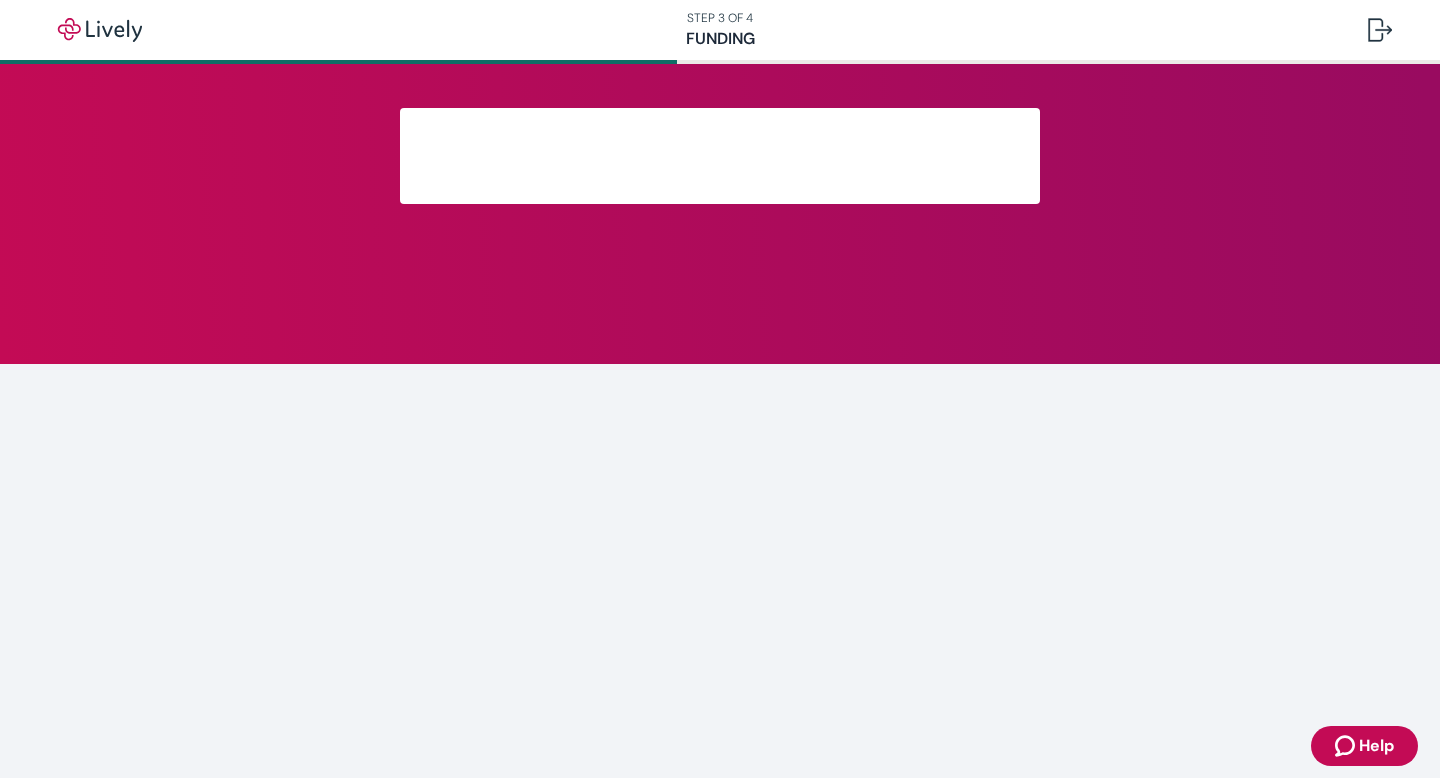 scroll, scrollTop: 0, scrollLeft: 0, axis: both 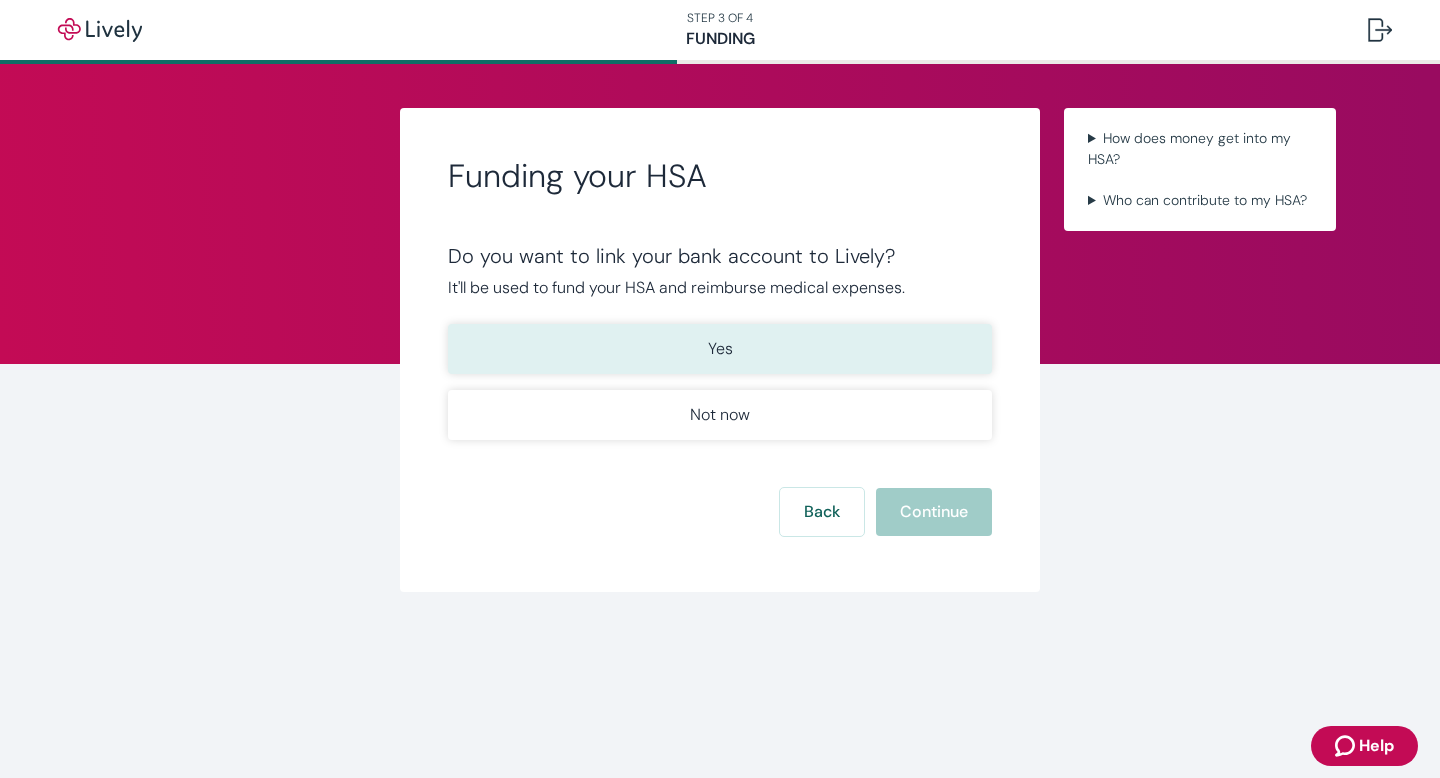 click on "Yes" at bounding box center [720, 349] 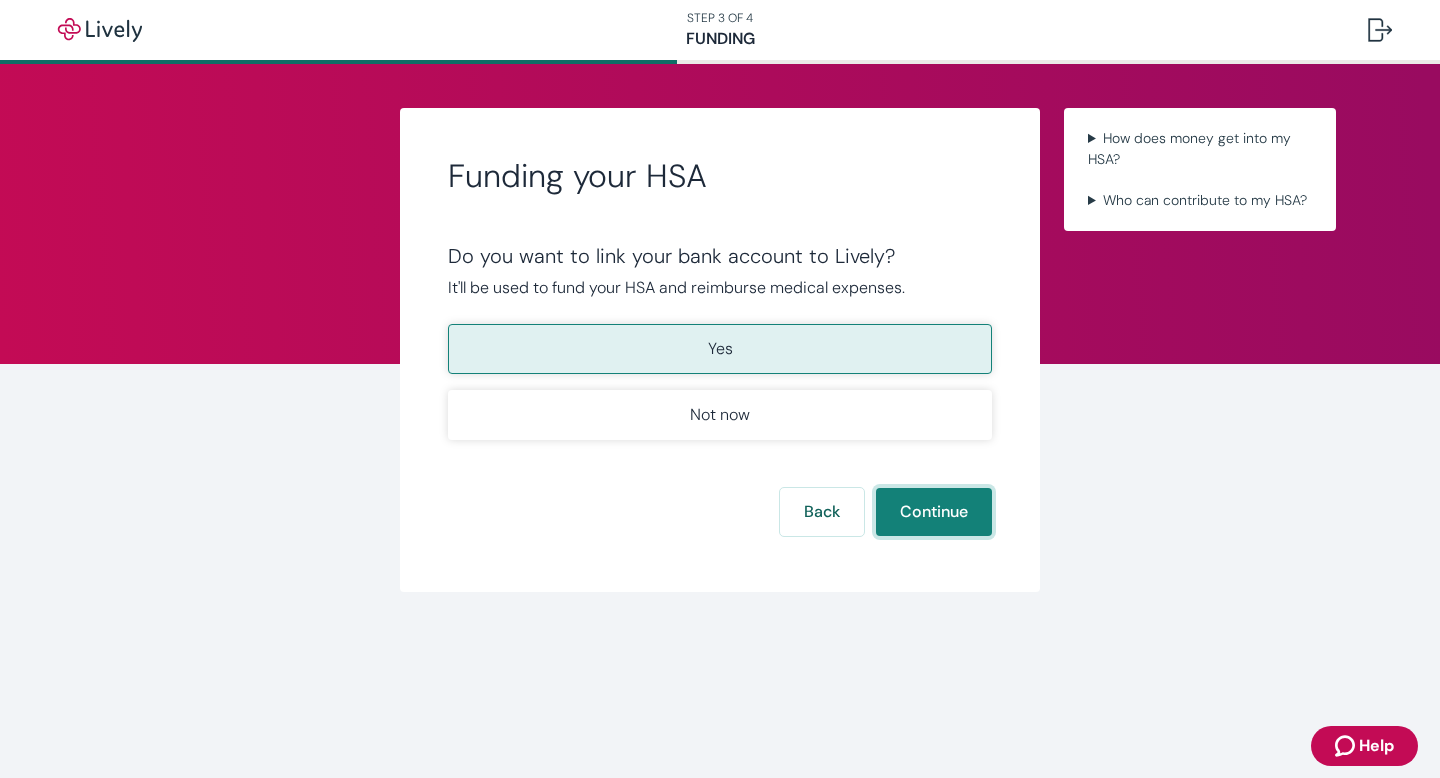 click on "Continue" at bounding box center [934, 512] 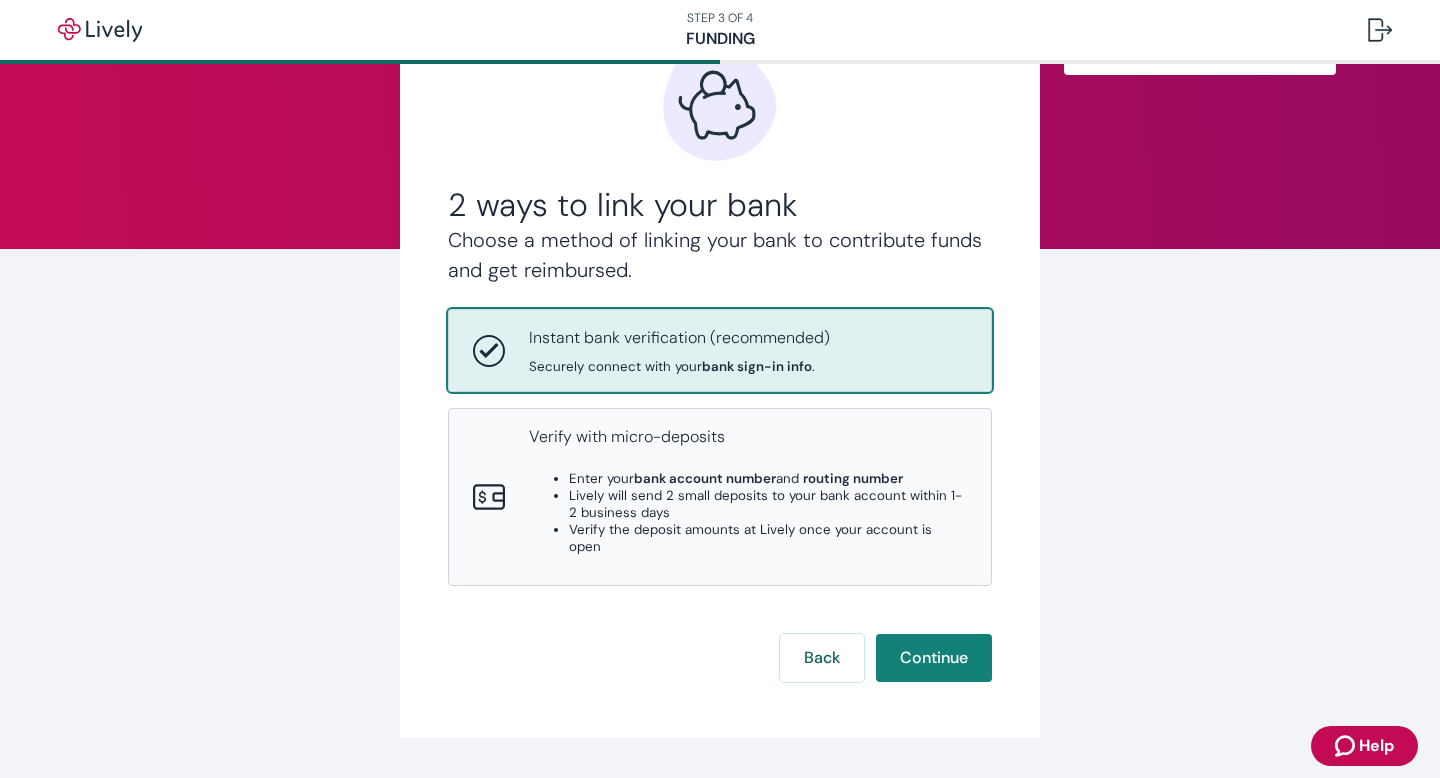 scroll, scrollTop: 153, scrollLeft: 0, axis: vertical 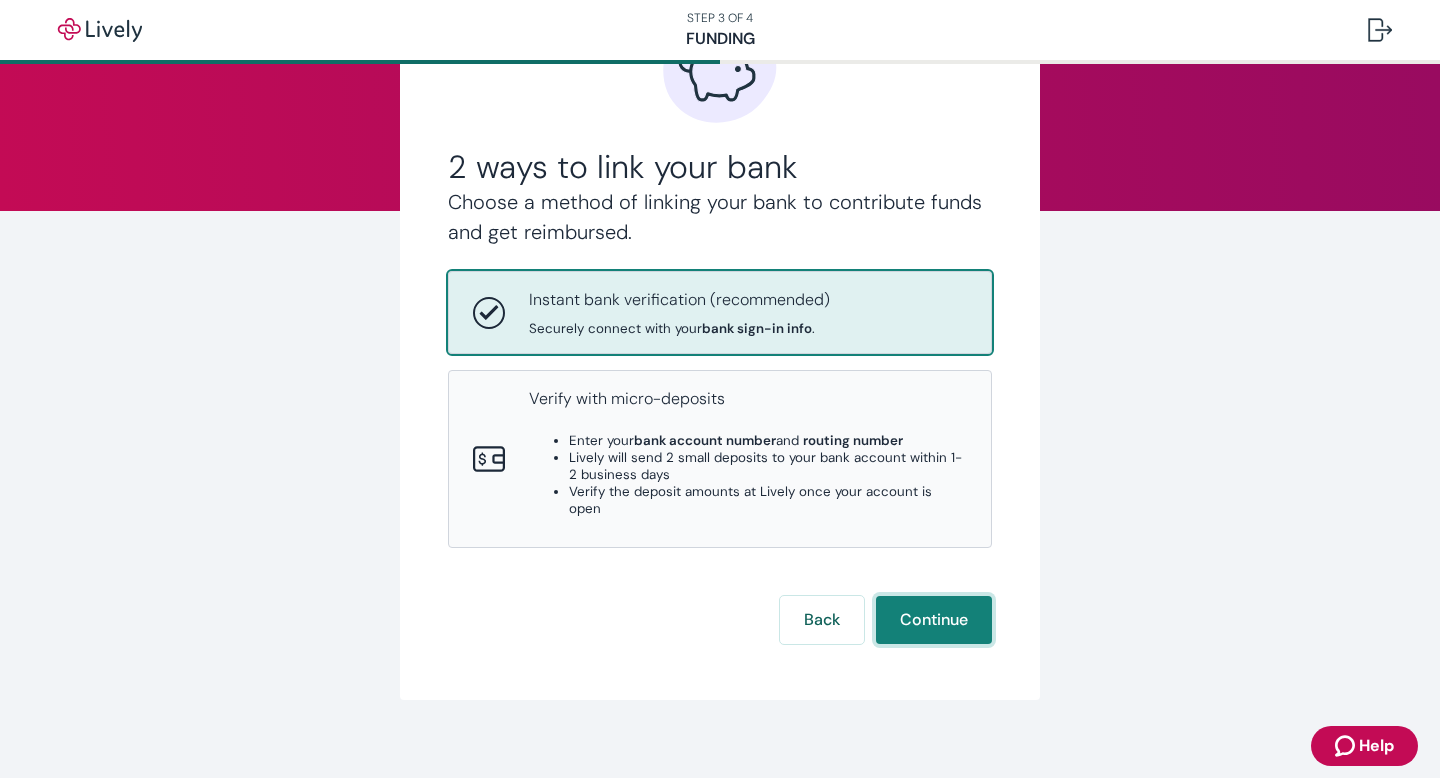 click on "Continue" at bounding box center (934, 620) 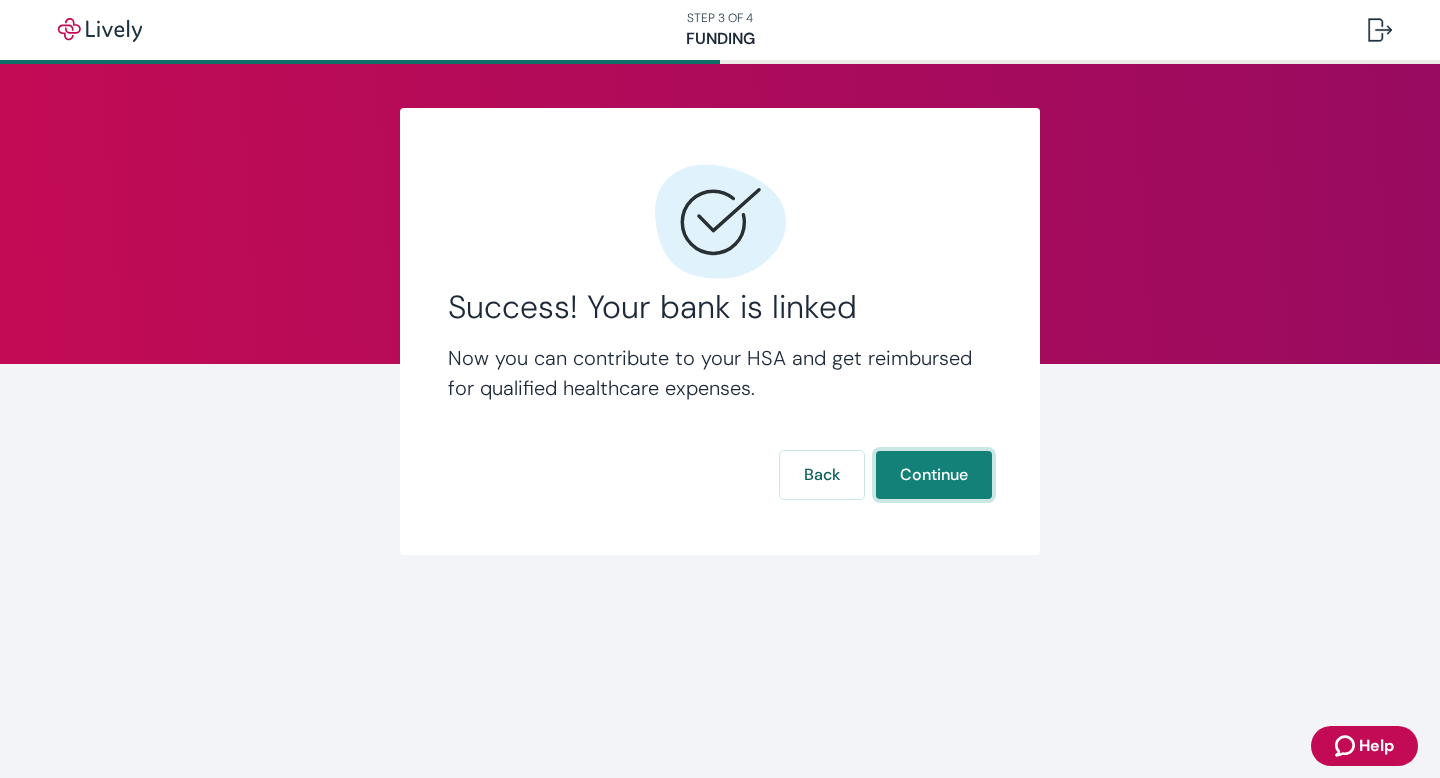 click on "Continue" at bounding box center [934, 475] 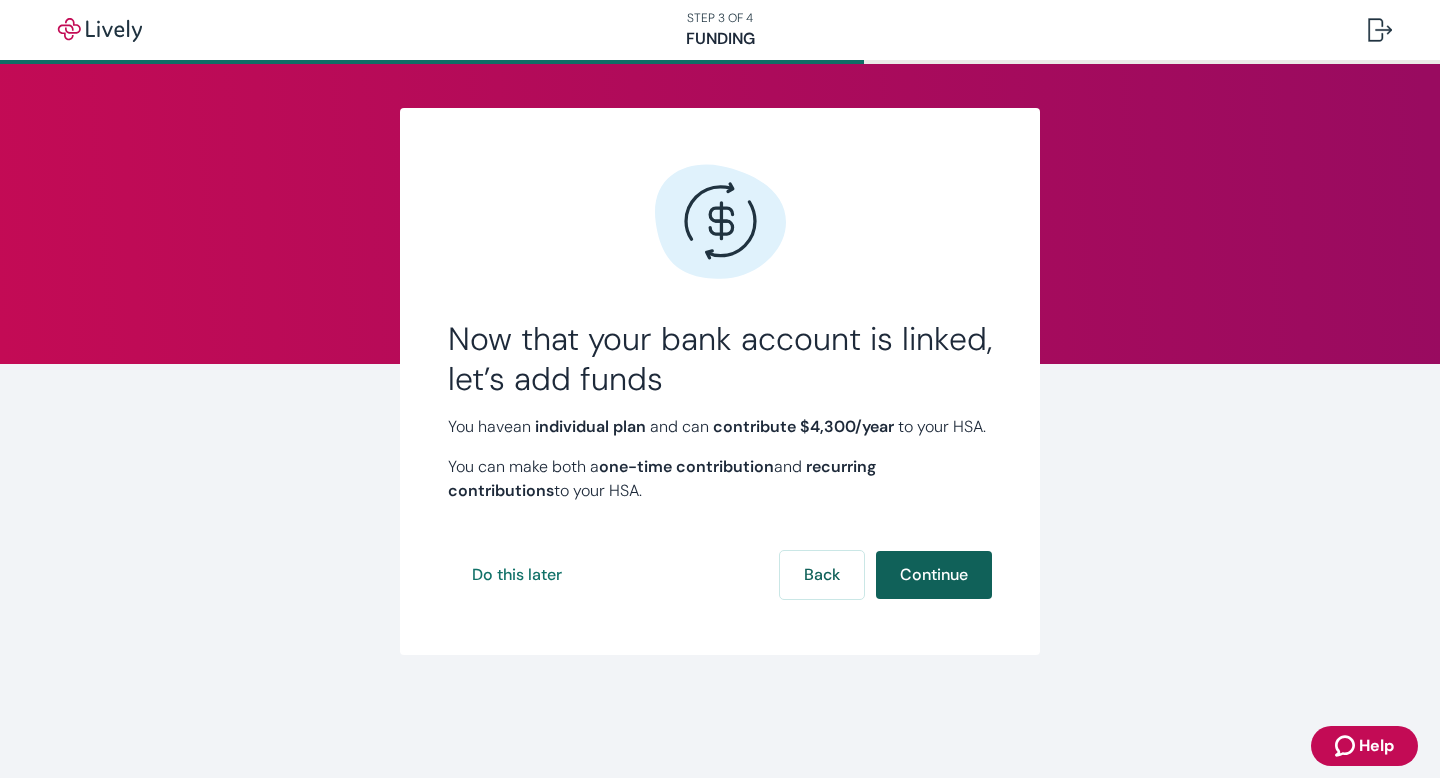 click on "Continue" at bounding box center (934, 575) 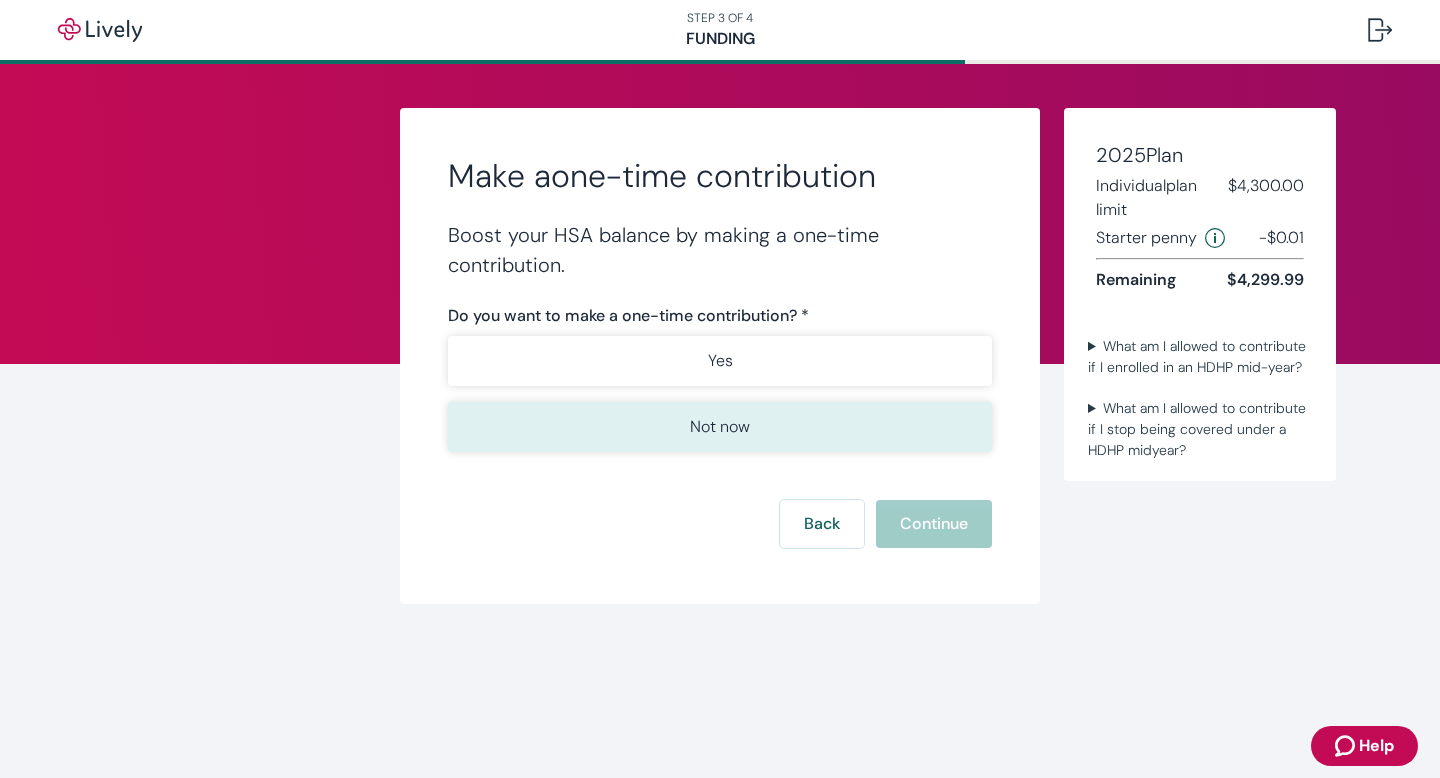 click on "Not now" at bounding box center [720, 427] 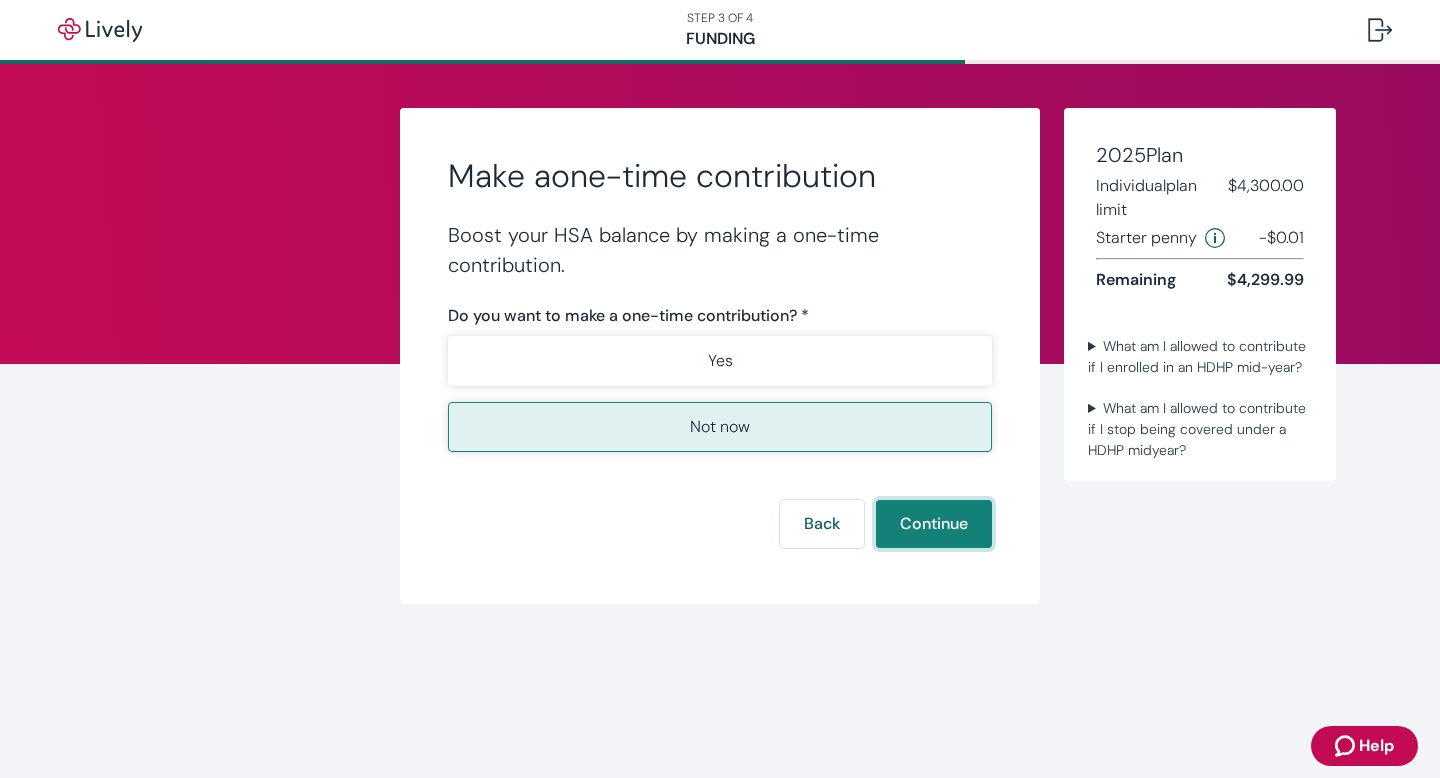 click on "Continue" at bounding box center [934, 524] 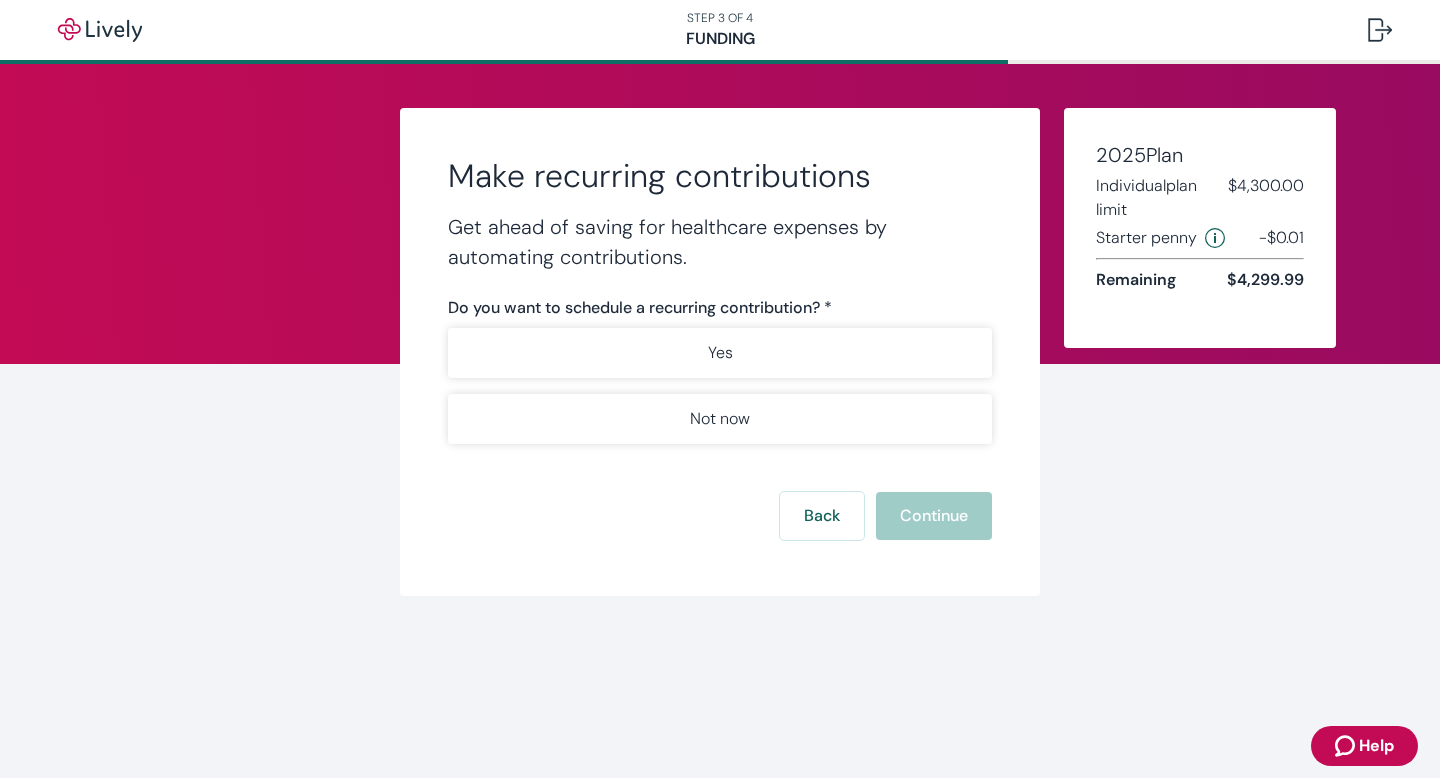 click on "Do you want to schedule a recurring contribution? * Yes Not now Back Continue" at bounding box center [720, 418] 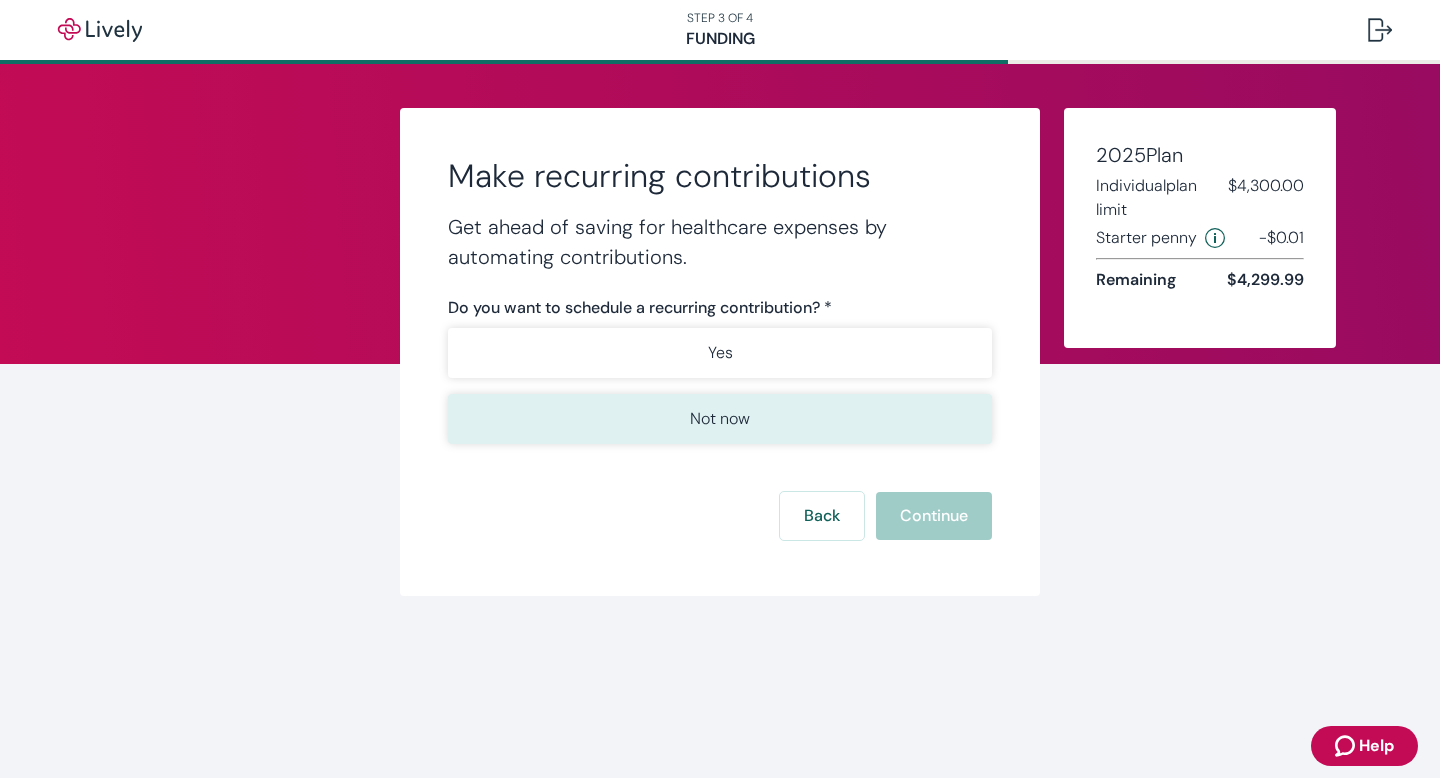 click on "Not now" at bounding box center [720, 419] 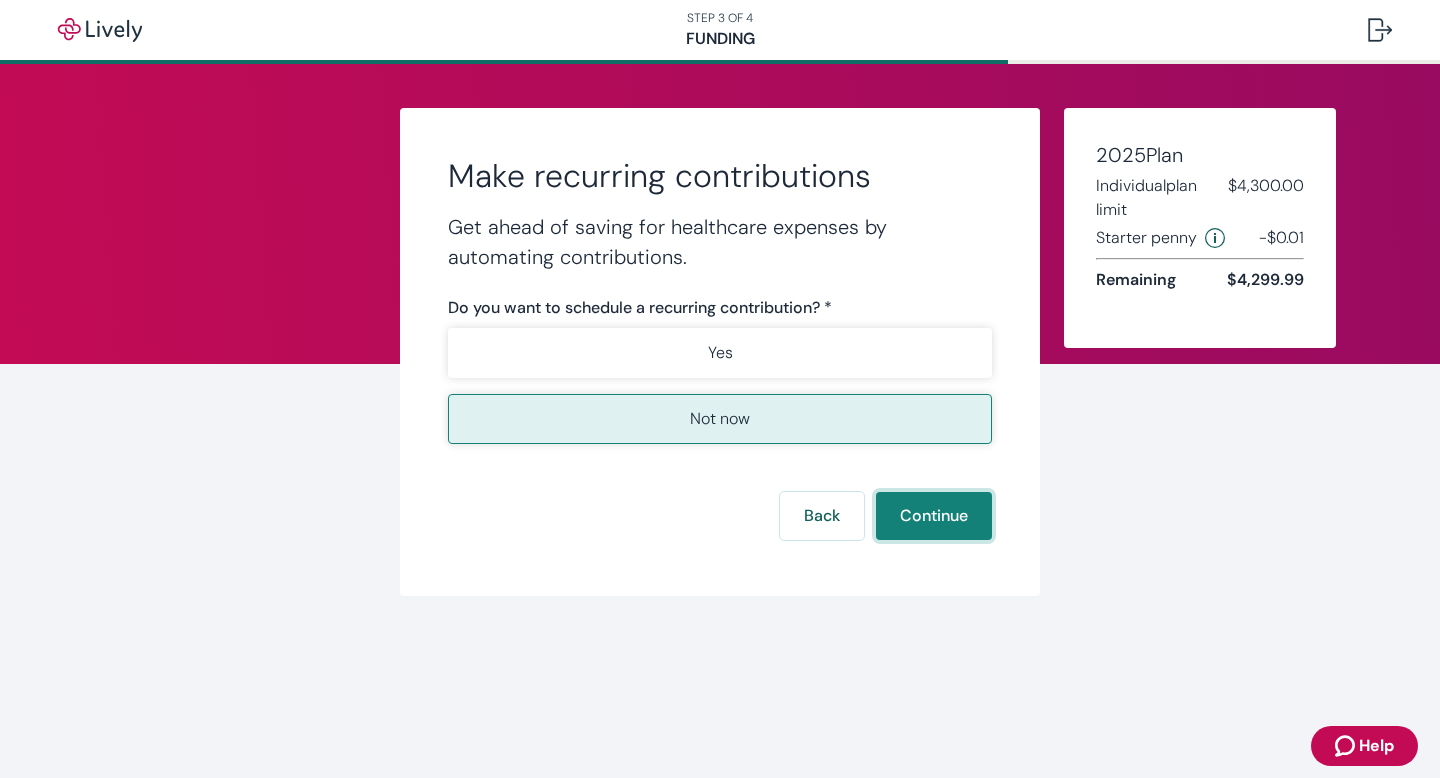 click on "Continue" at bounding box center [934, 516] 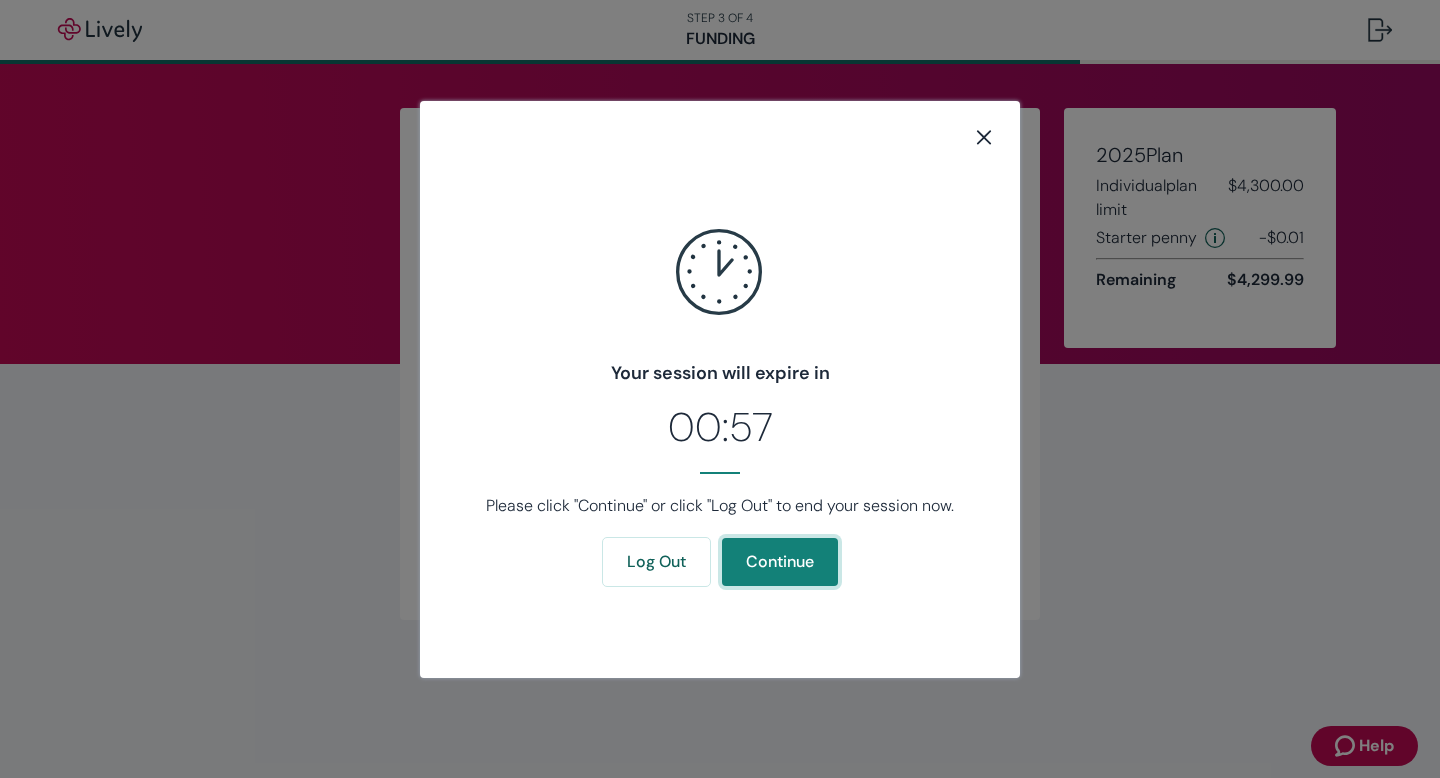 click on "Continue" at bounding box center (780, 562) 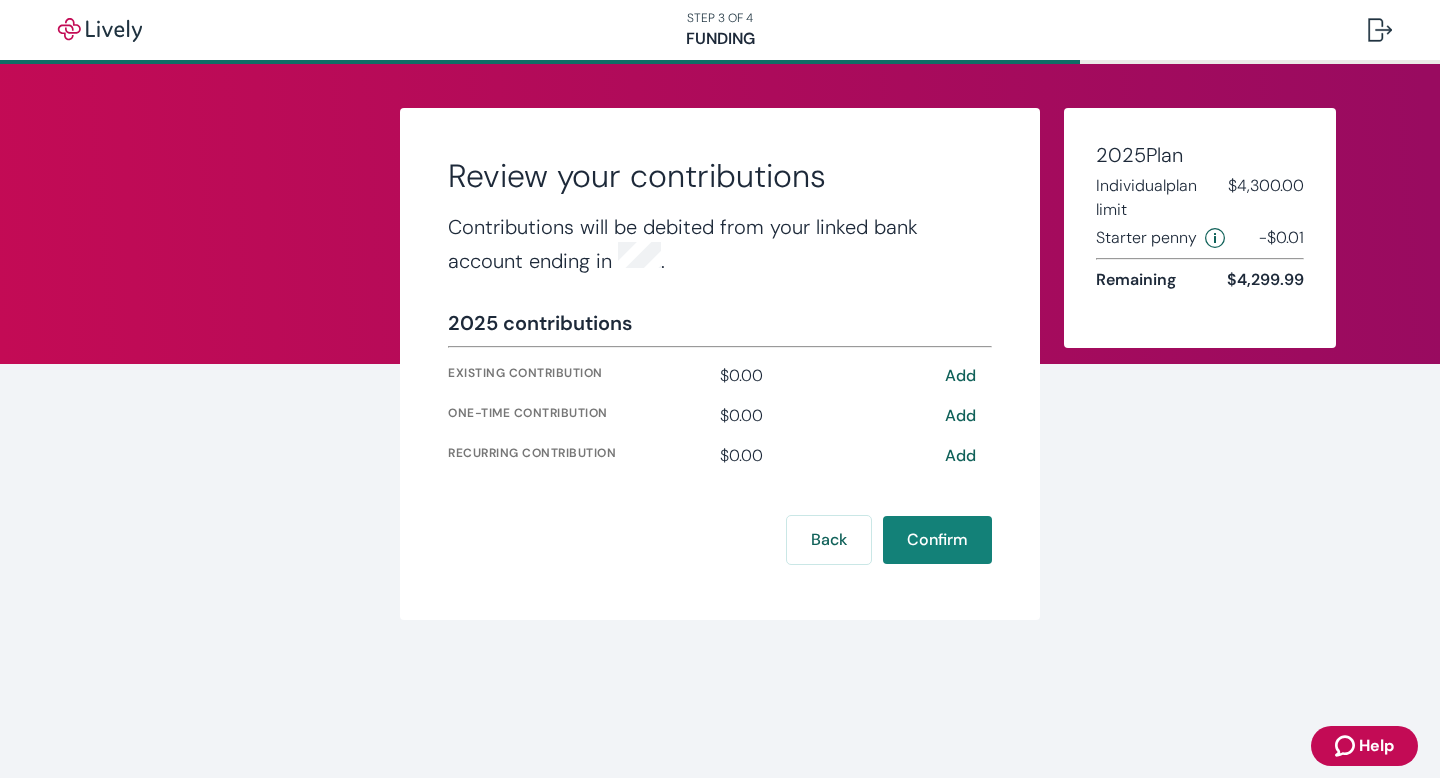 click on "Add" at bounding box center (960, 416) 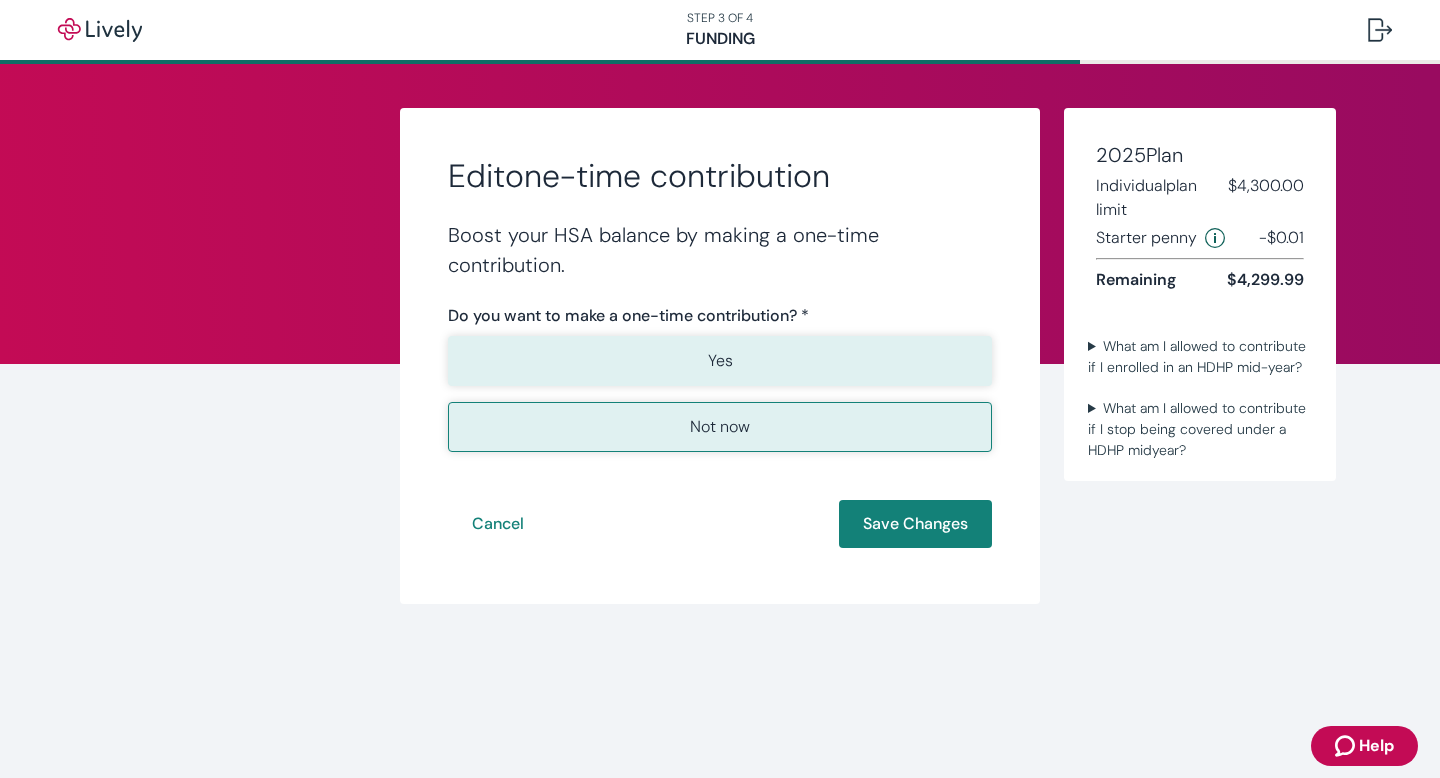 click on "Yes" at bounding box center (720, 361) 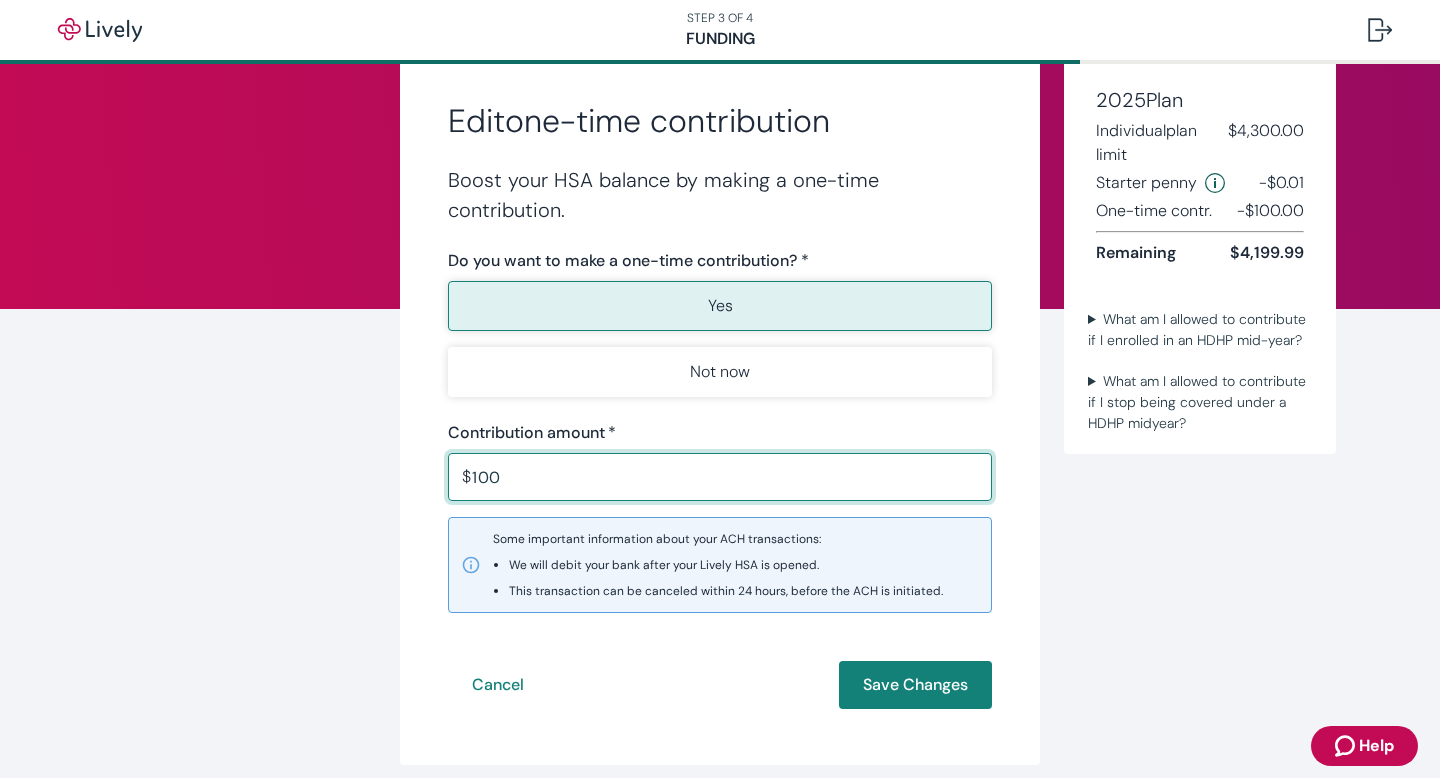 scroll, scrollTop: 68, scrollLeft: 0, axis: vertical 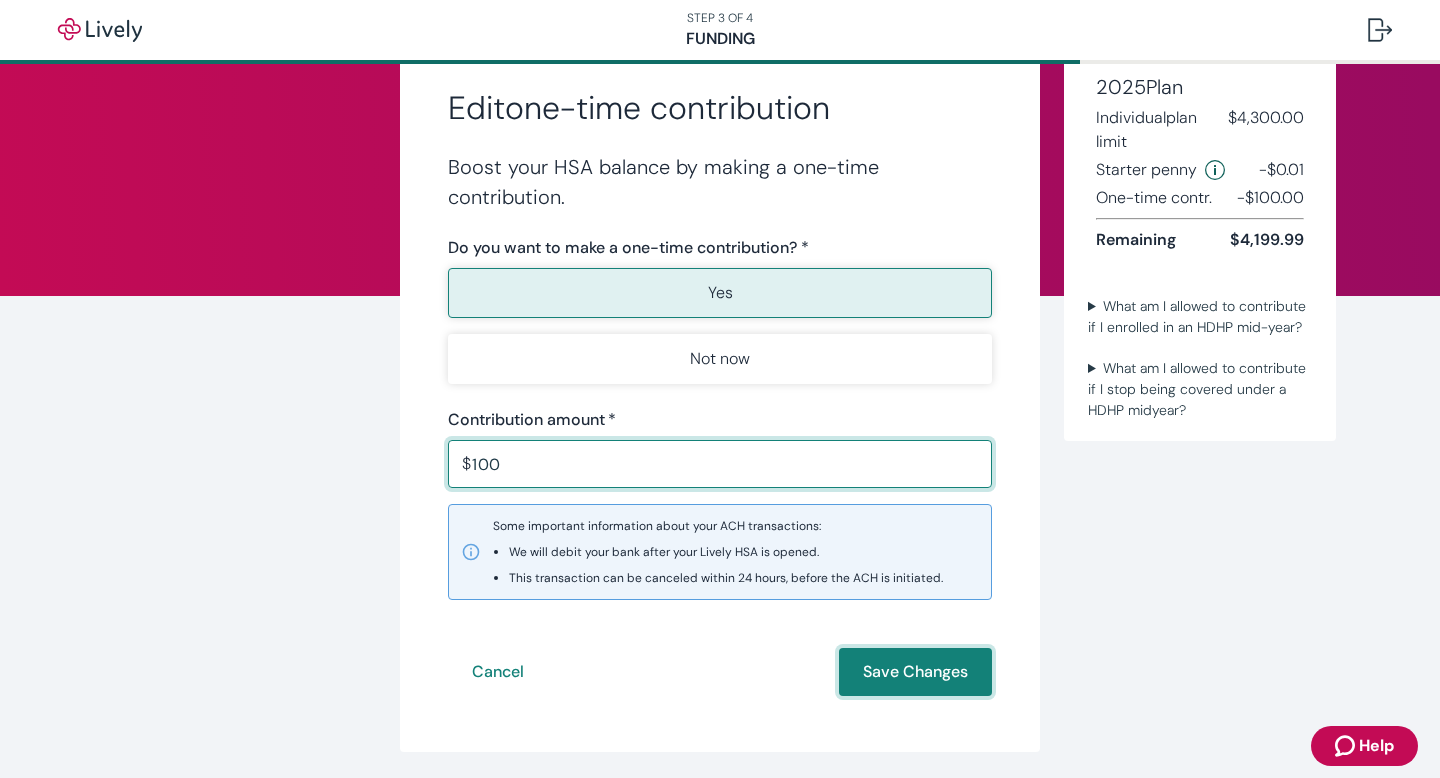 type on "100.00" 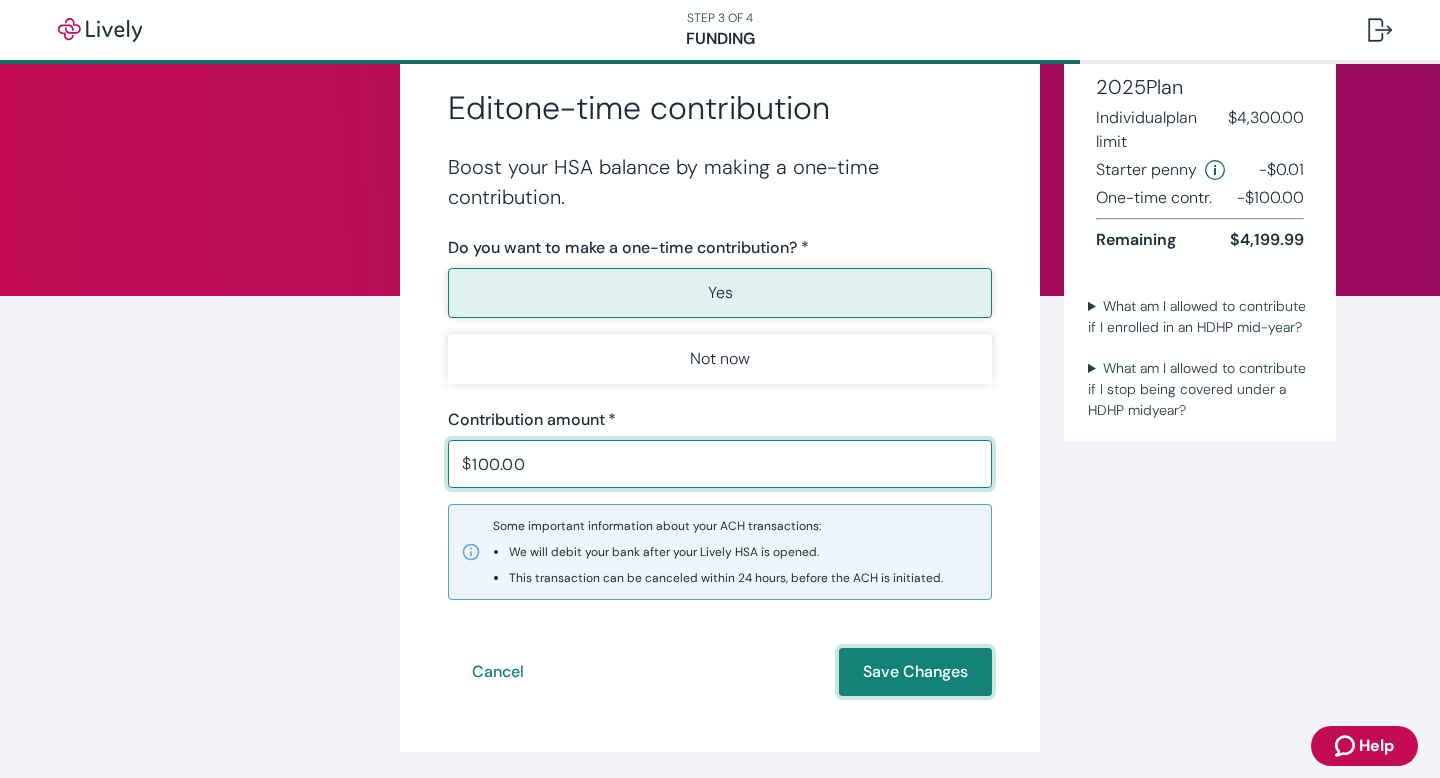 click on "Save Changes" at bounding box center (915, 672) 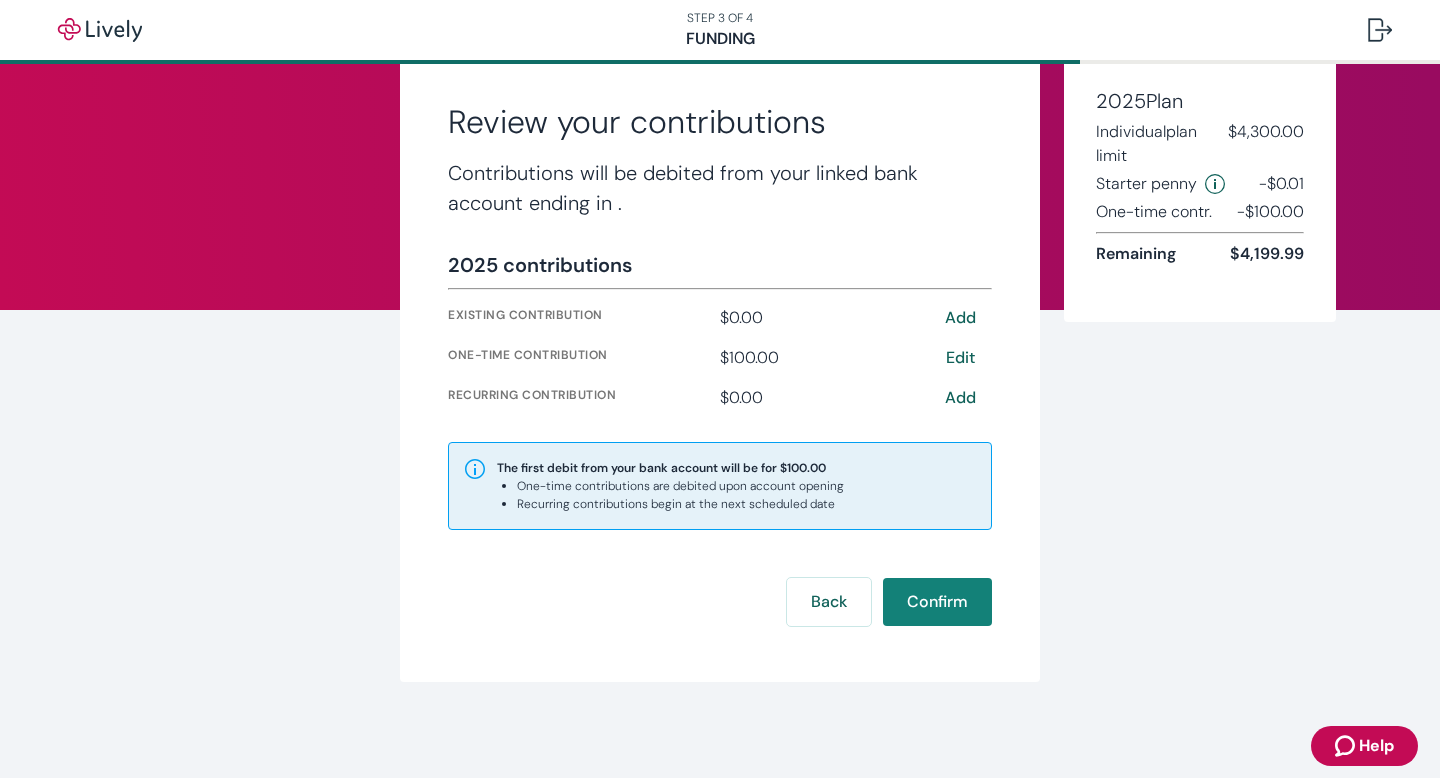 scroll, scrollTop: 54, scrollLeft: 0, axis: vertical 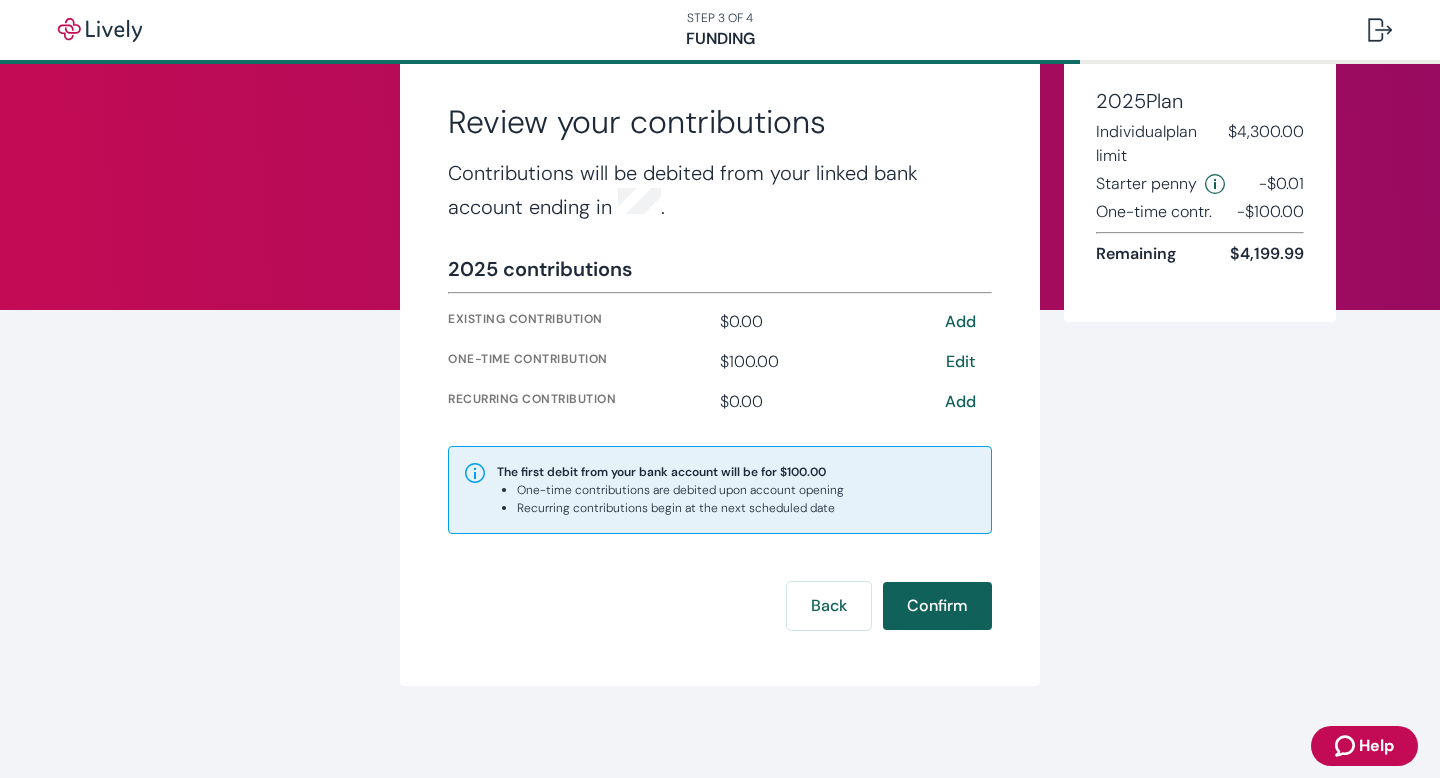click on "Confirm" at bounding box center [937, 606] 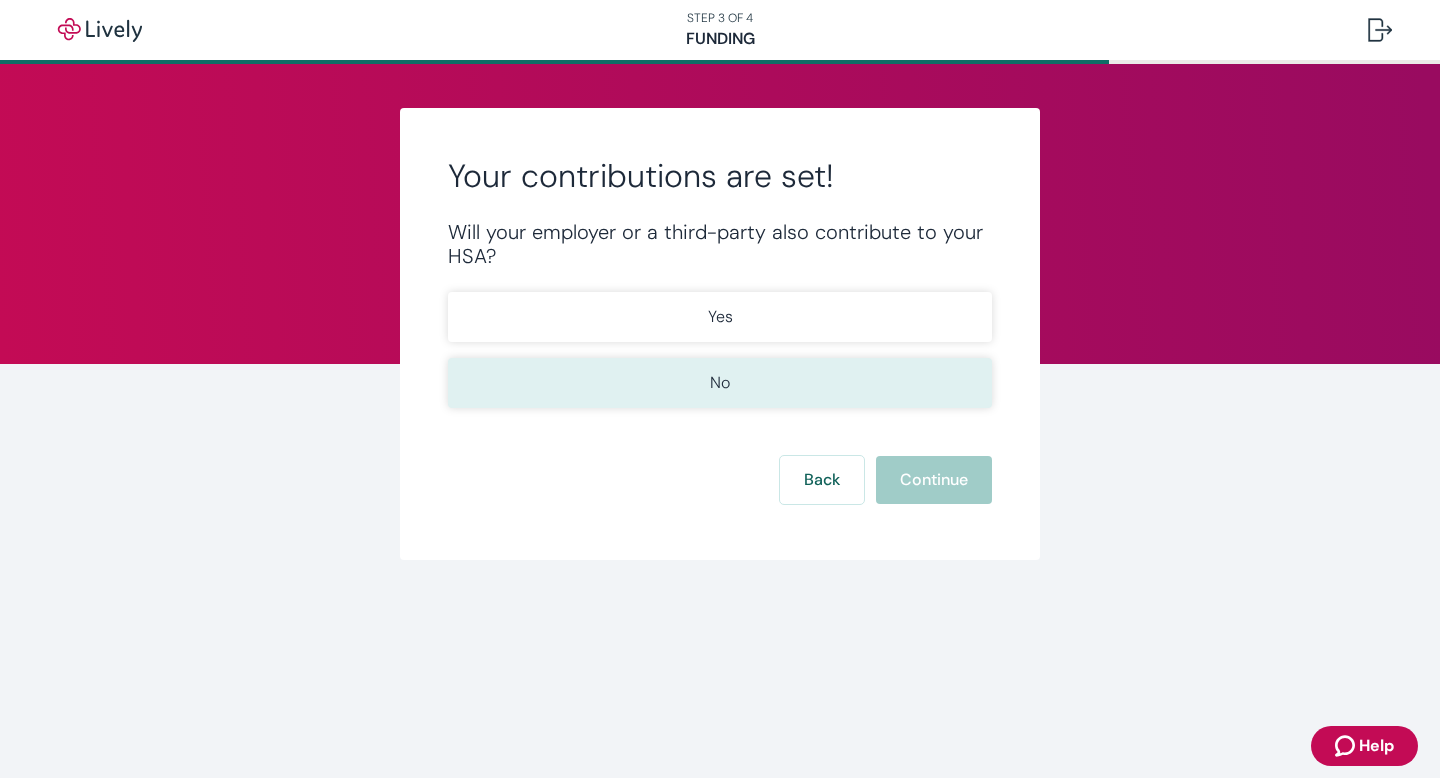 click on "No" at bounding box center [720, 383] 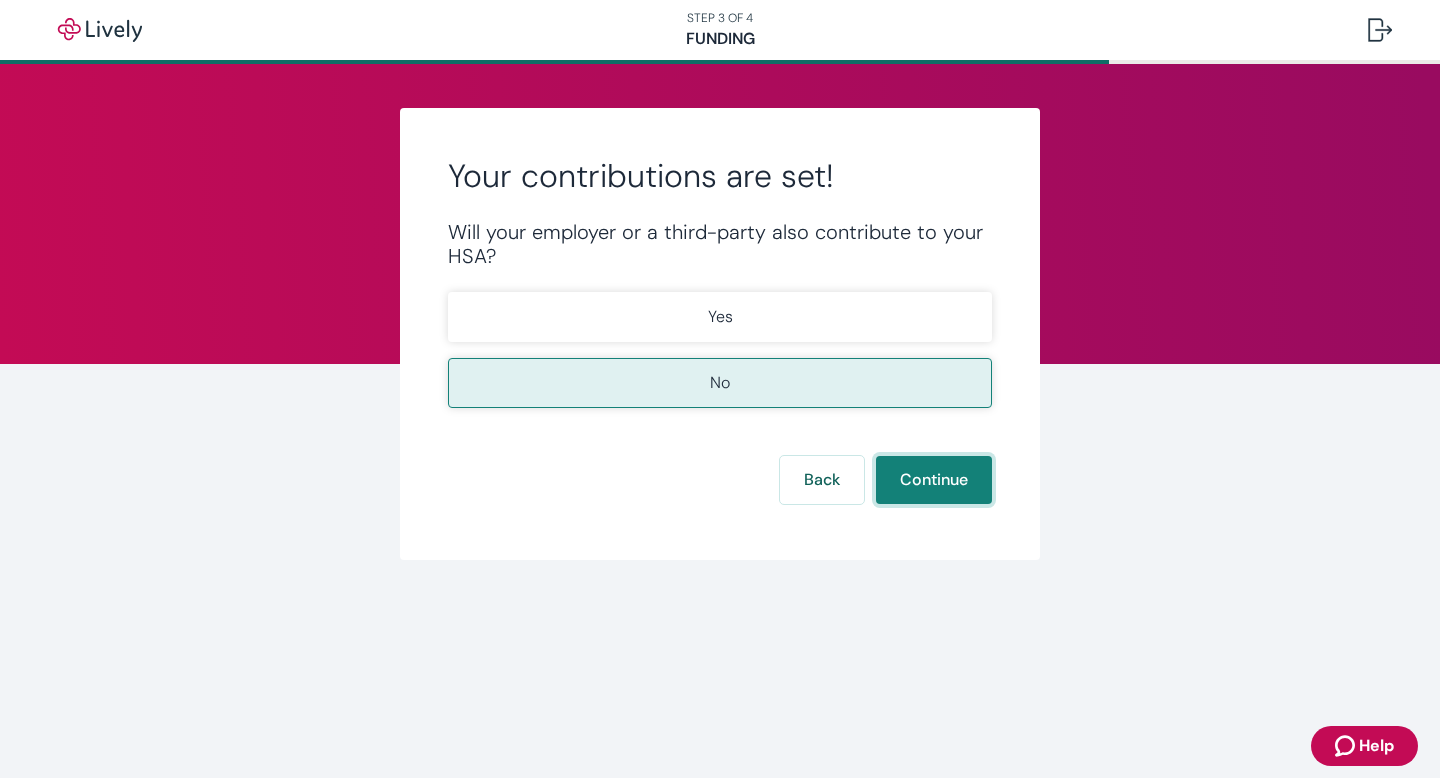 click on "Continue" at bounding box center [934, 480] 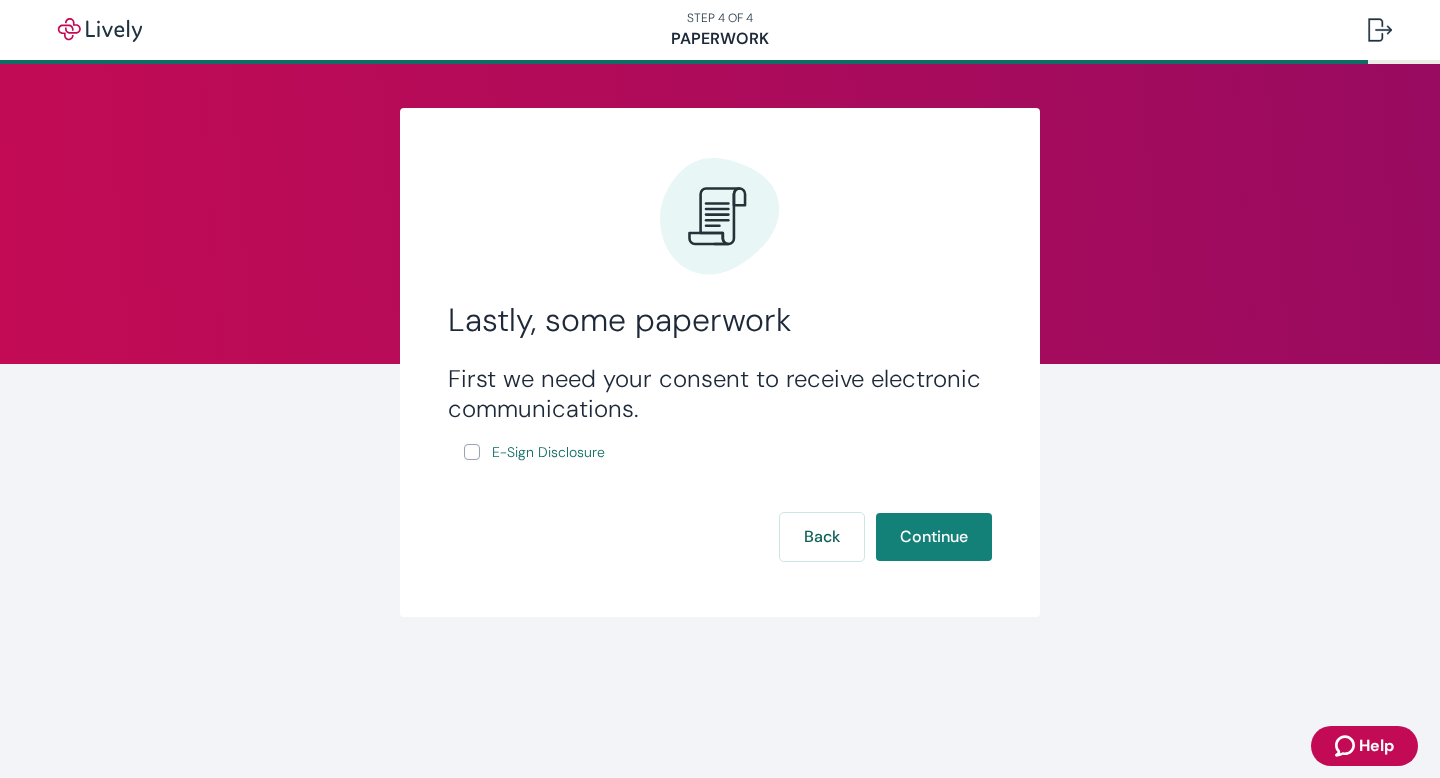 click on "E-Sign Disclosure" at bounding box center (472, 452) 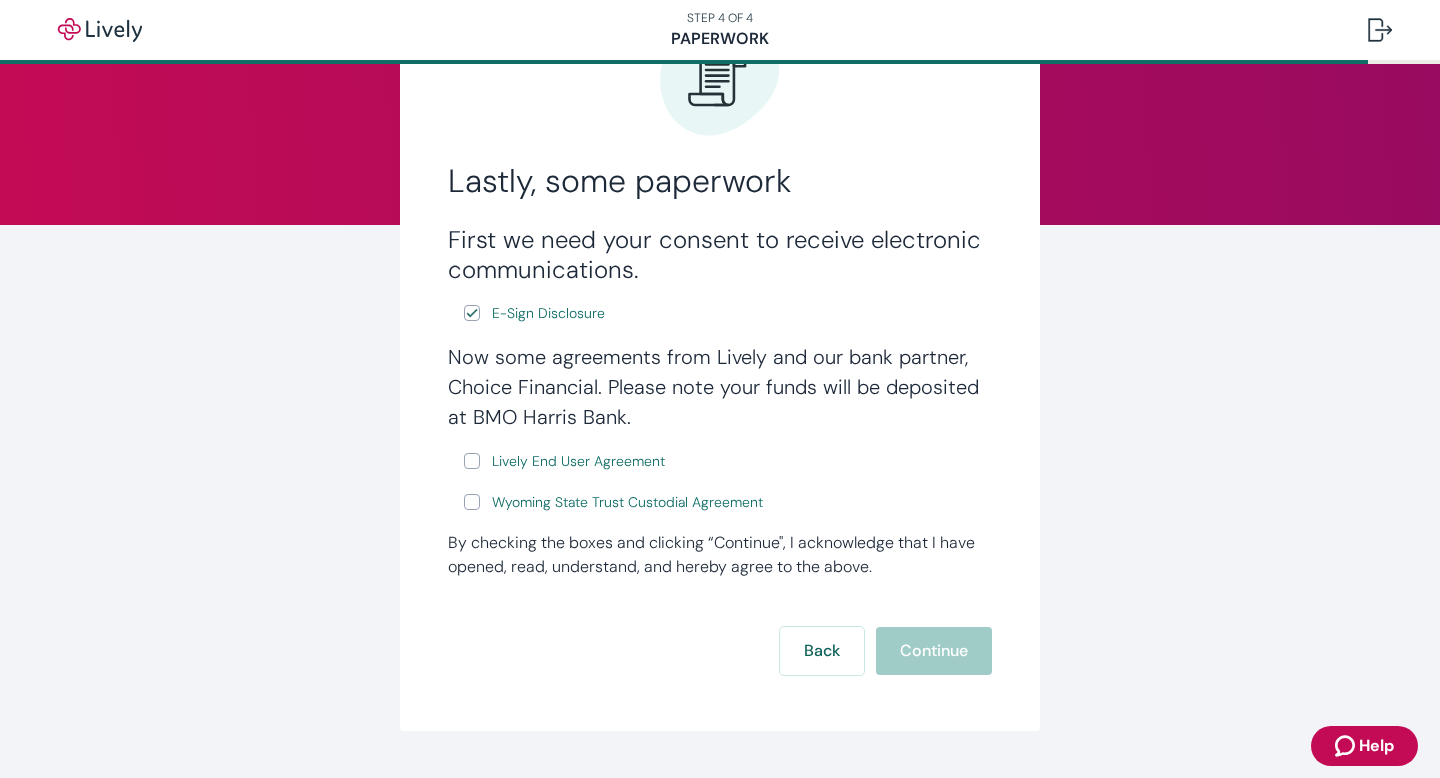 scroll, scrollTop: 164, scrollLeft: 0, axis: vertical 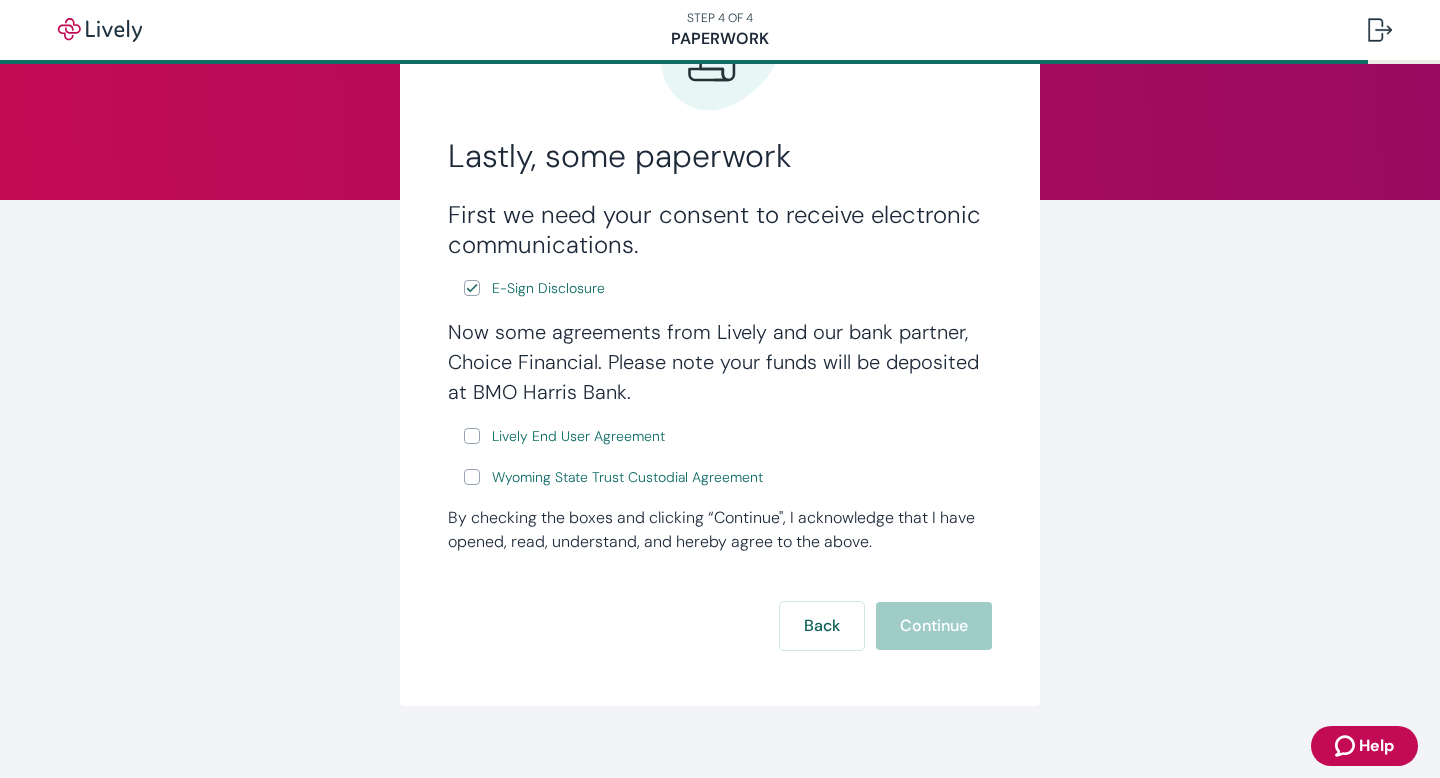 click on "Lively End User Agreement" at bounding box center [472, 436] 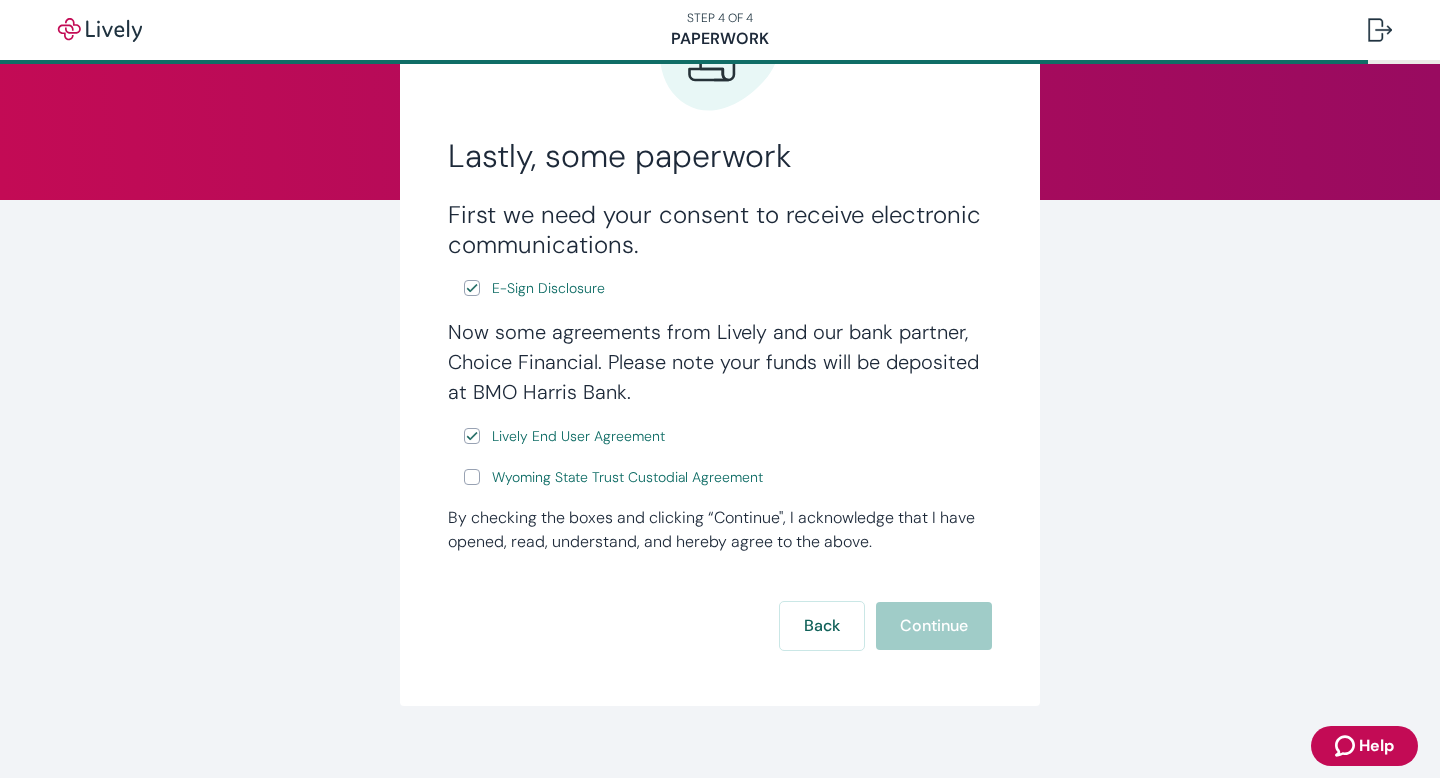 click on "Wyoming State Trust Custodial Agreement" at bounding box center [472, 477] 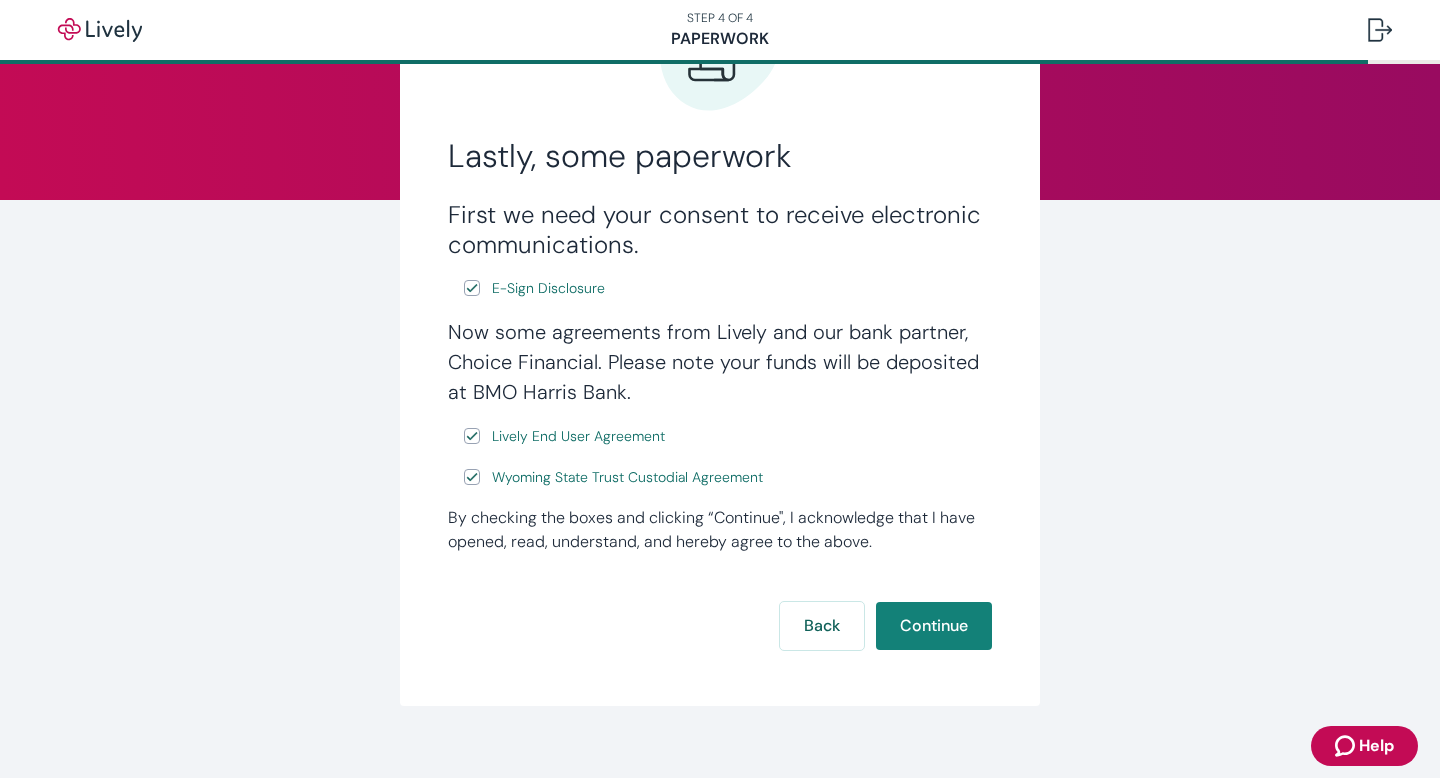 click on "Wyoming State Trust Custodial Agreement" at bounding box center (472, 477) 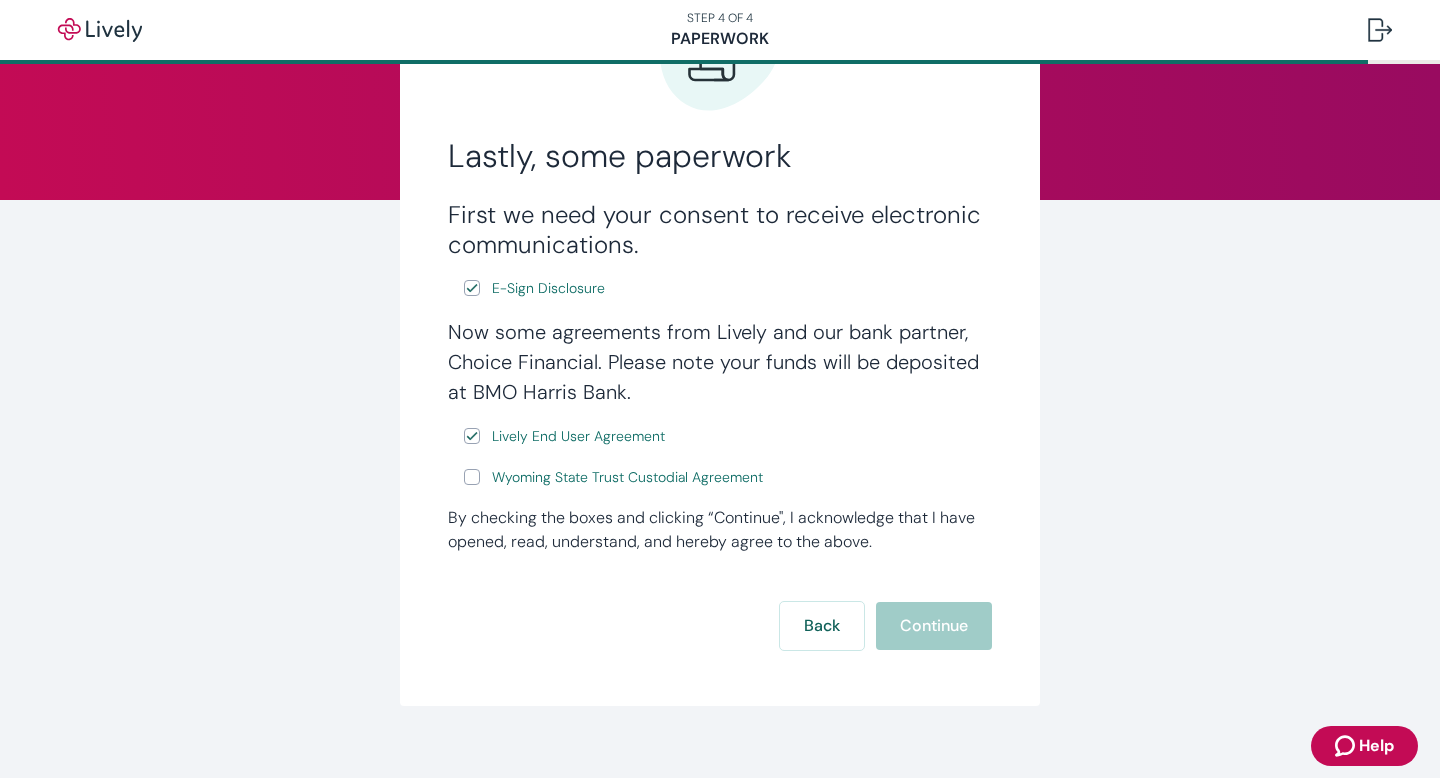 click on "Wyoming State Trust Custodial Agreement" at bounding box center [472, 477] 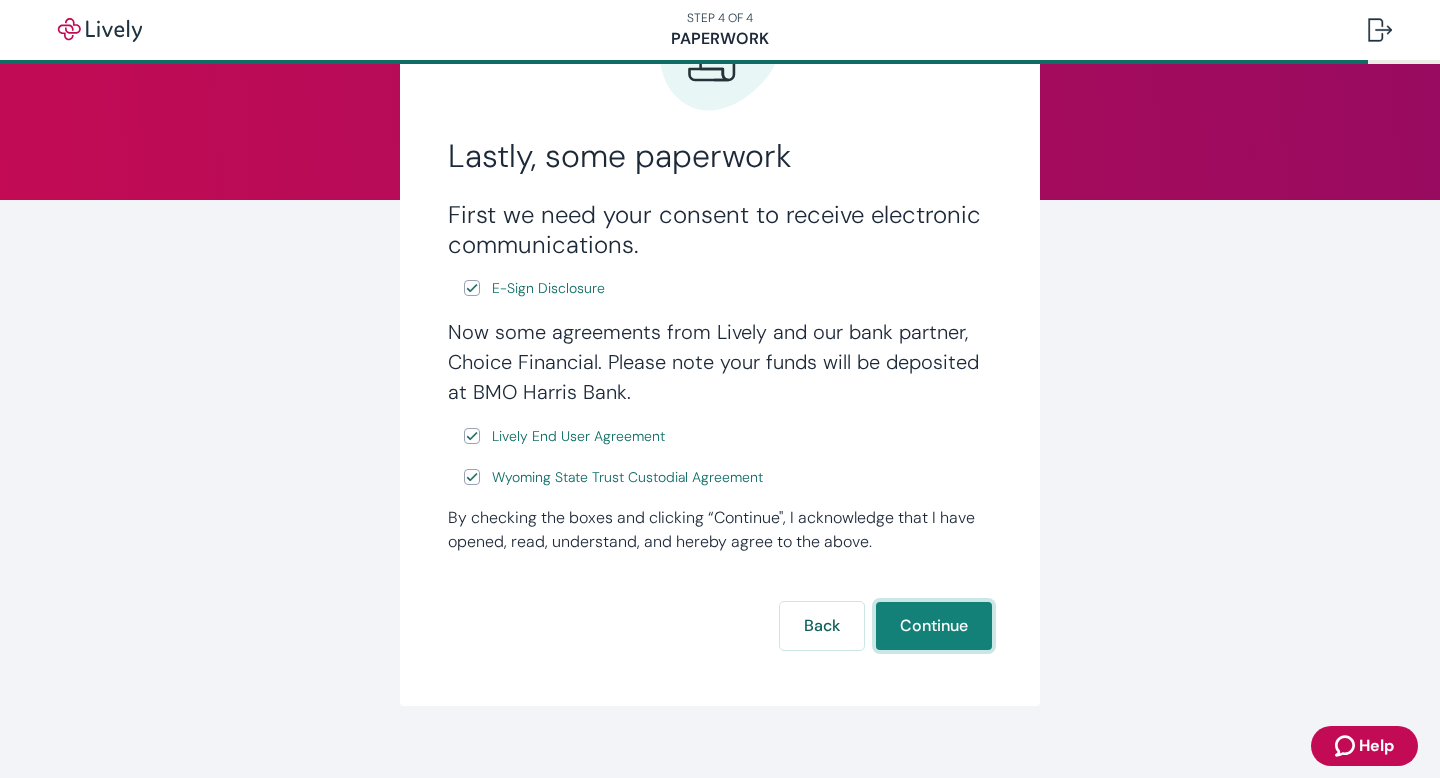 click on "Continue" at bounding box center [934, 626] 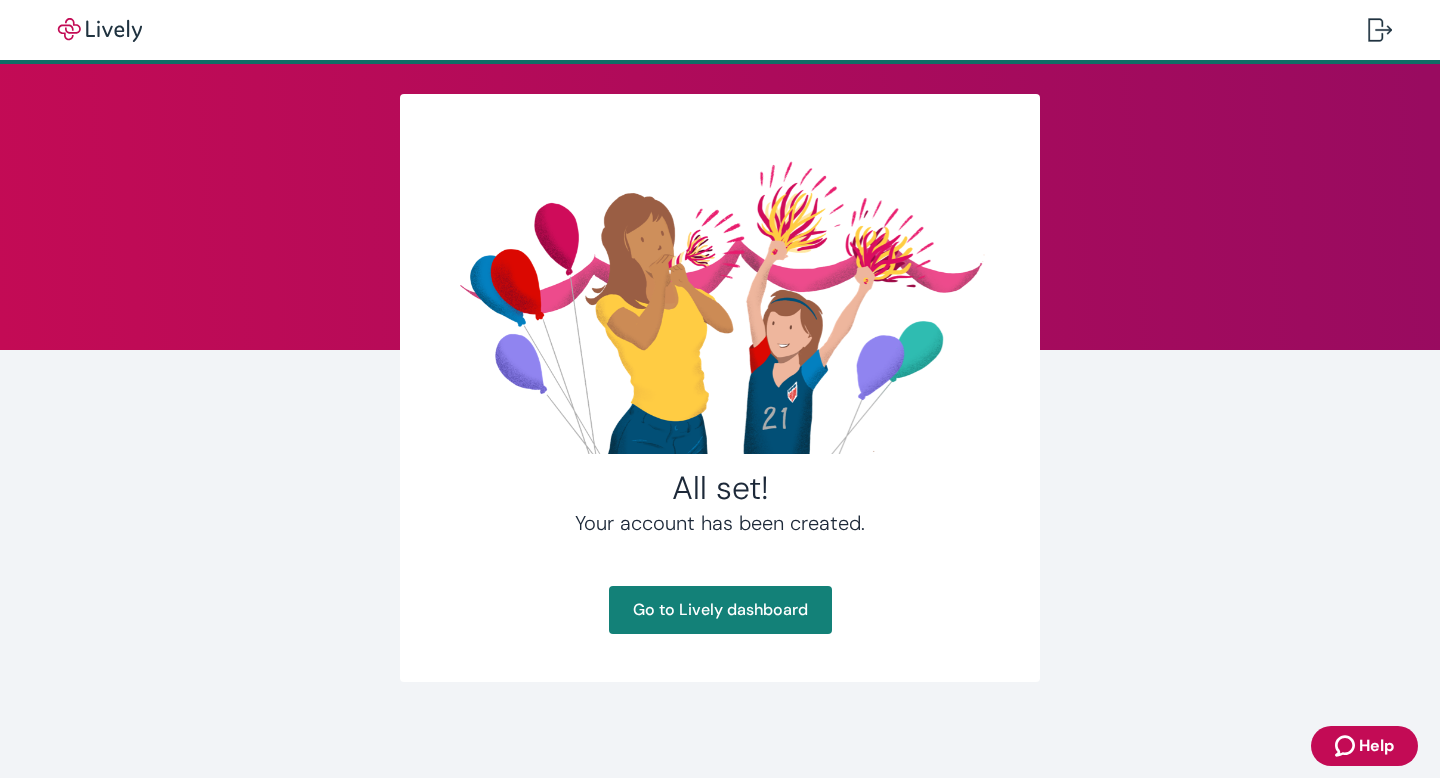 scroll, scrollTop: 0, scrollLeft: 0, axis: both 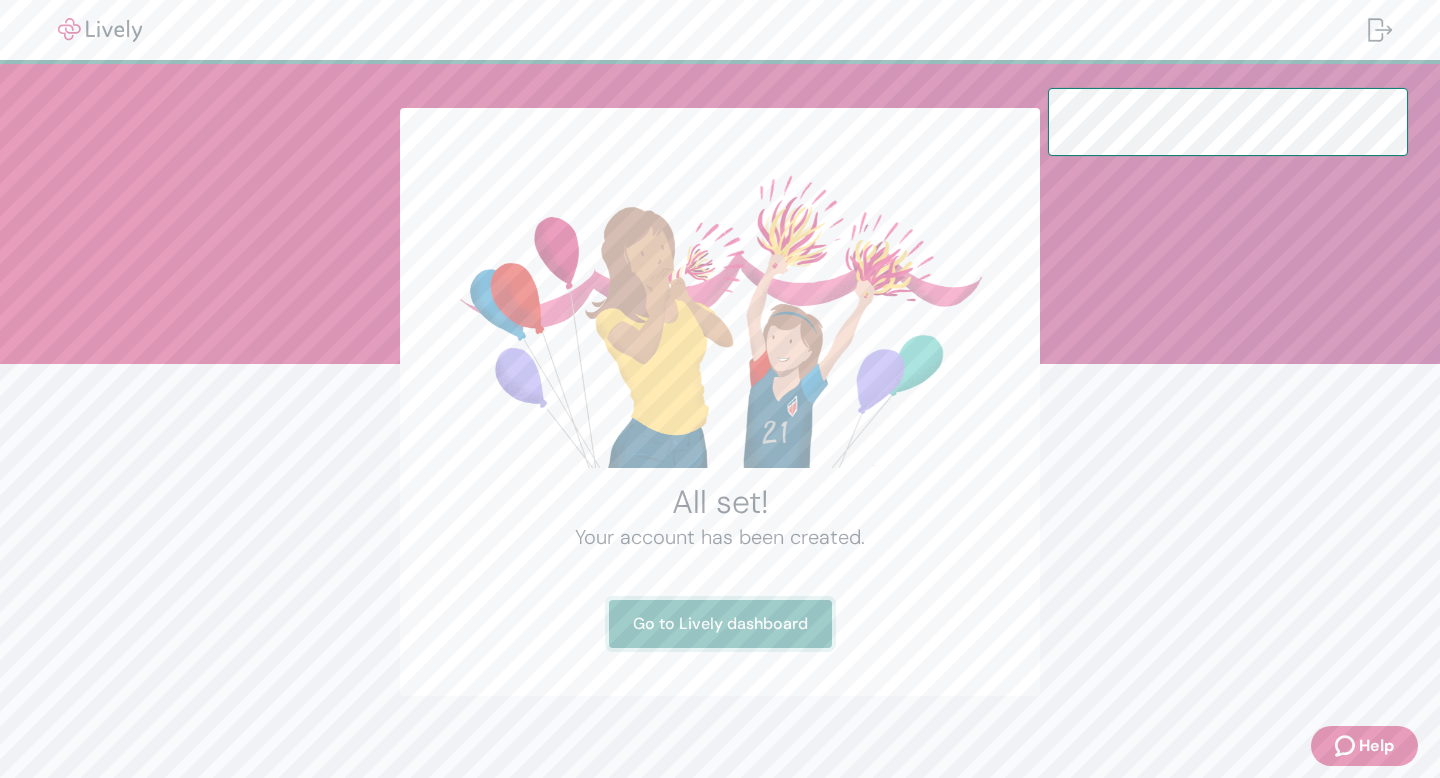 click on "Go to Lively dashboard" at bounding box center (720, 624) 